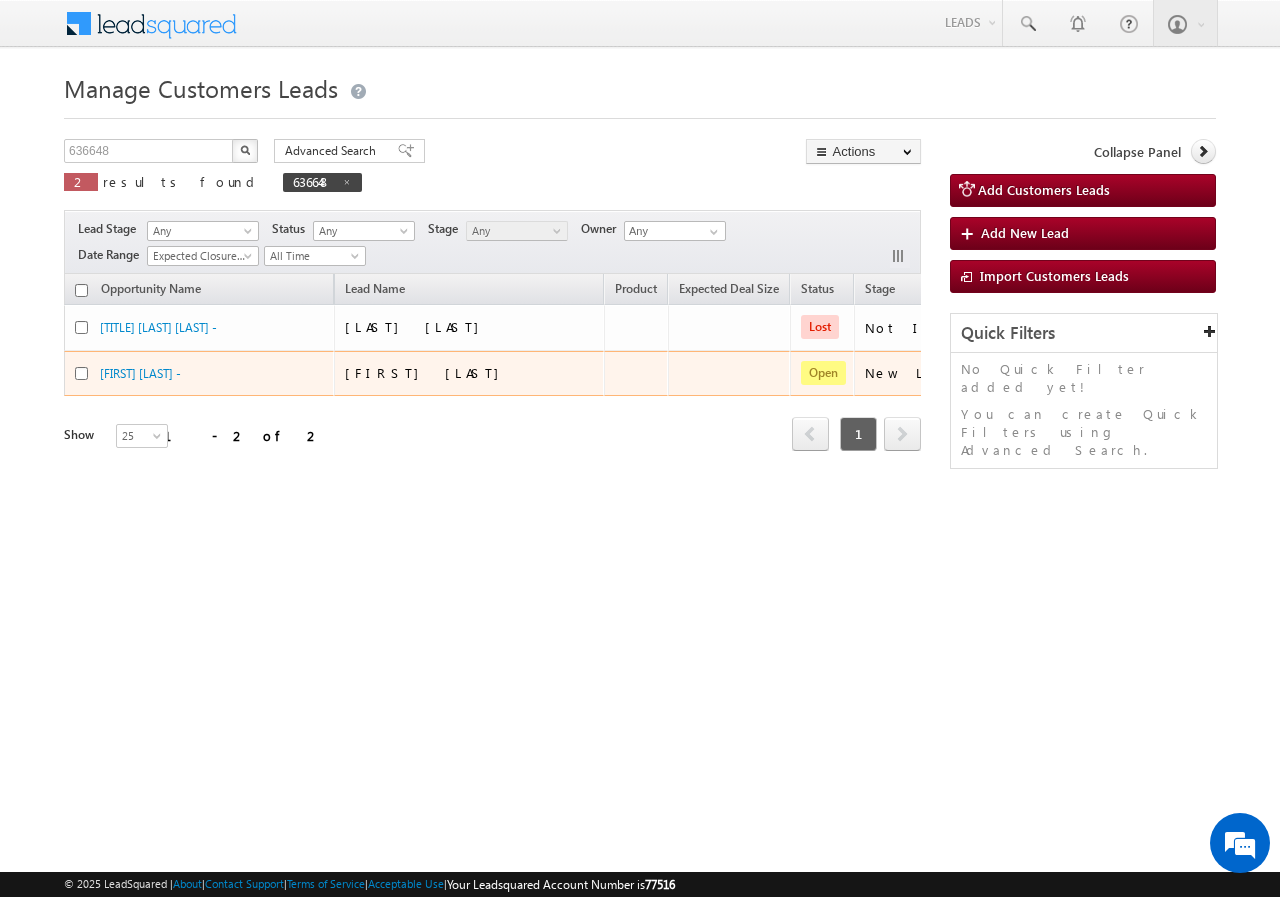 scroll, scrollTop: 0, scrollLeft: 0, axis: both 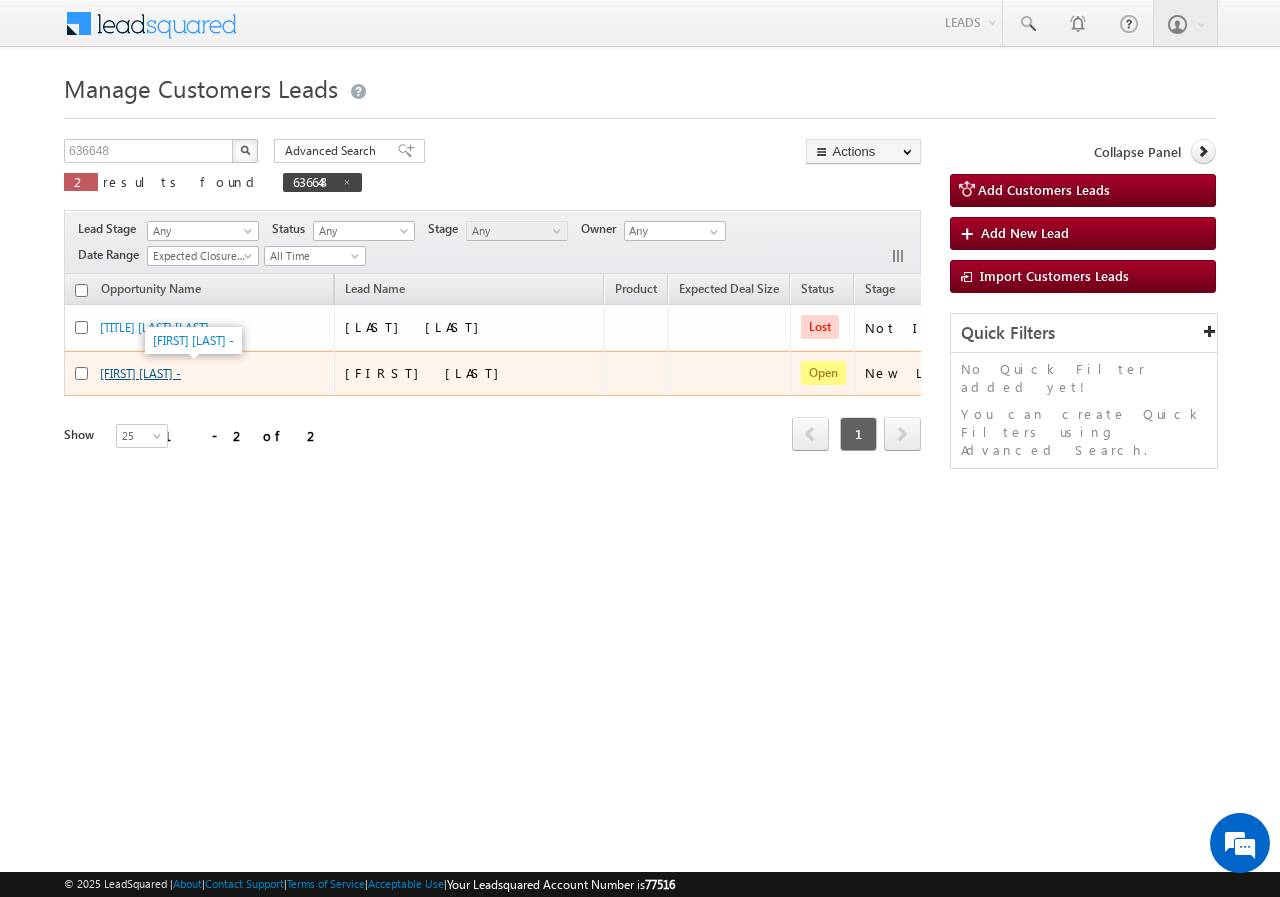 click on "Sameer Telcome  -" at bounding box center (140, 373) 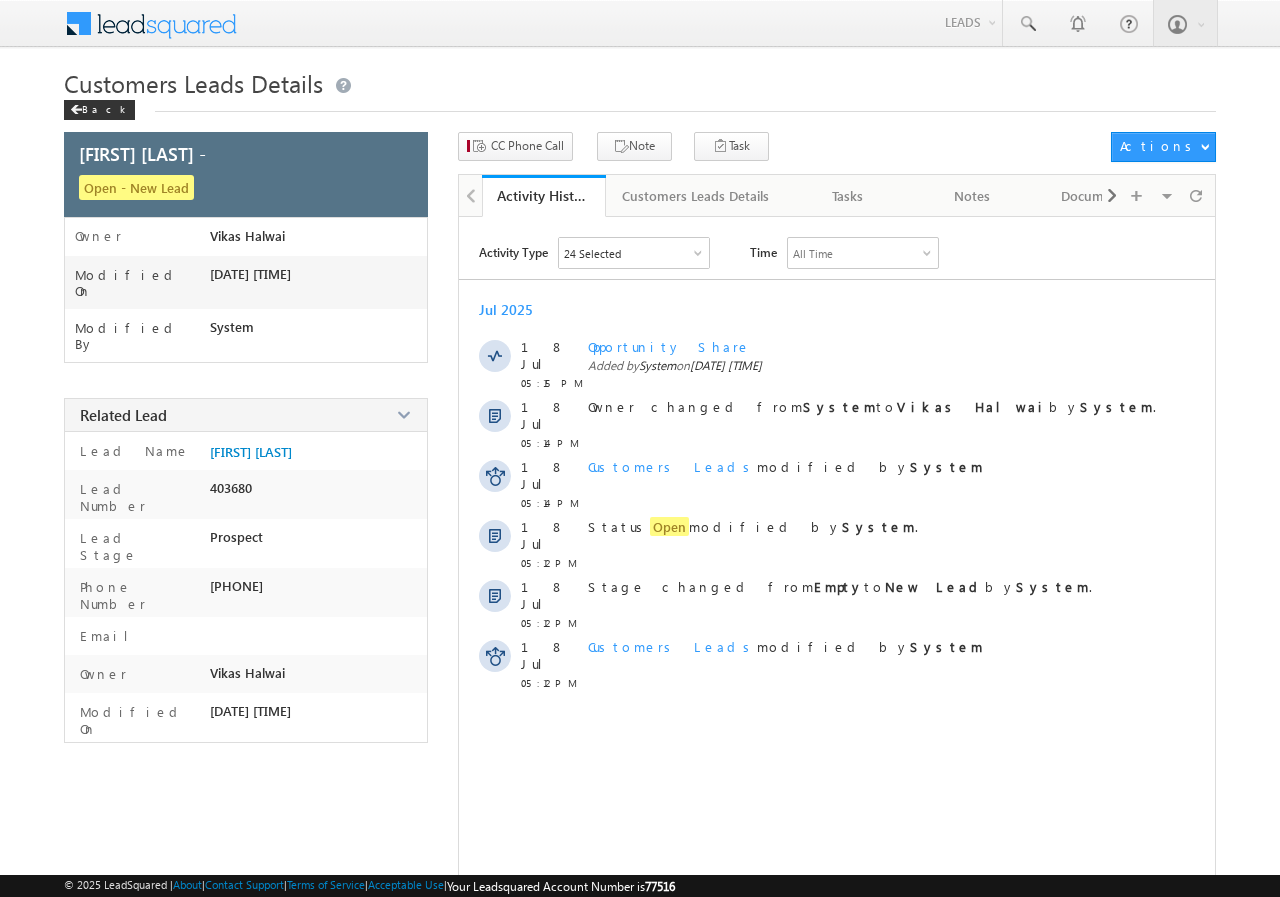 scroll, scrollTop: 0, scrollLeft: 0, axis: both 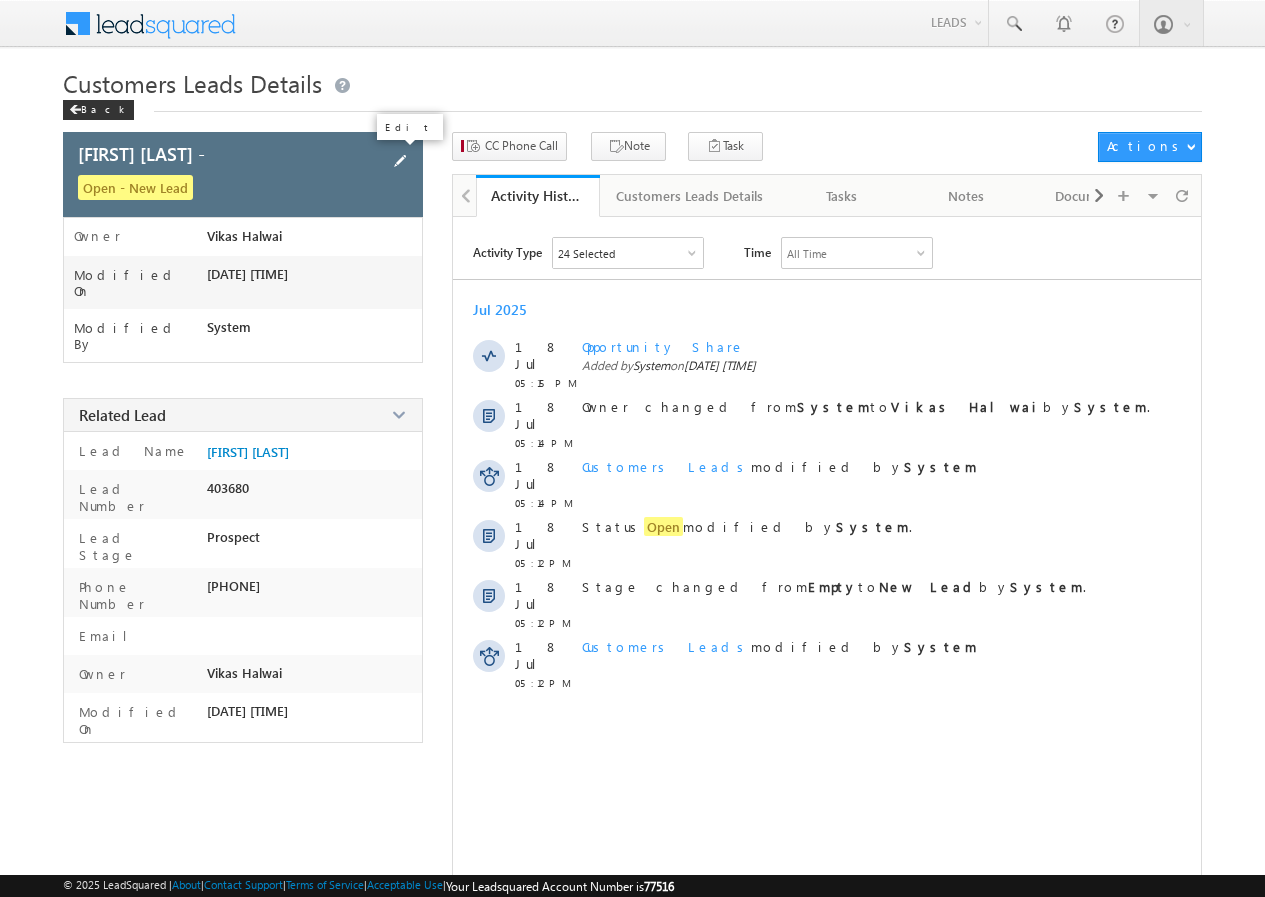 click at bounding box center [400, 161] 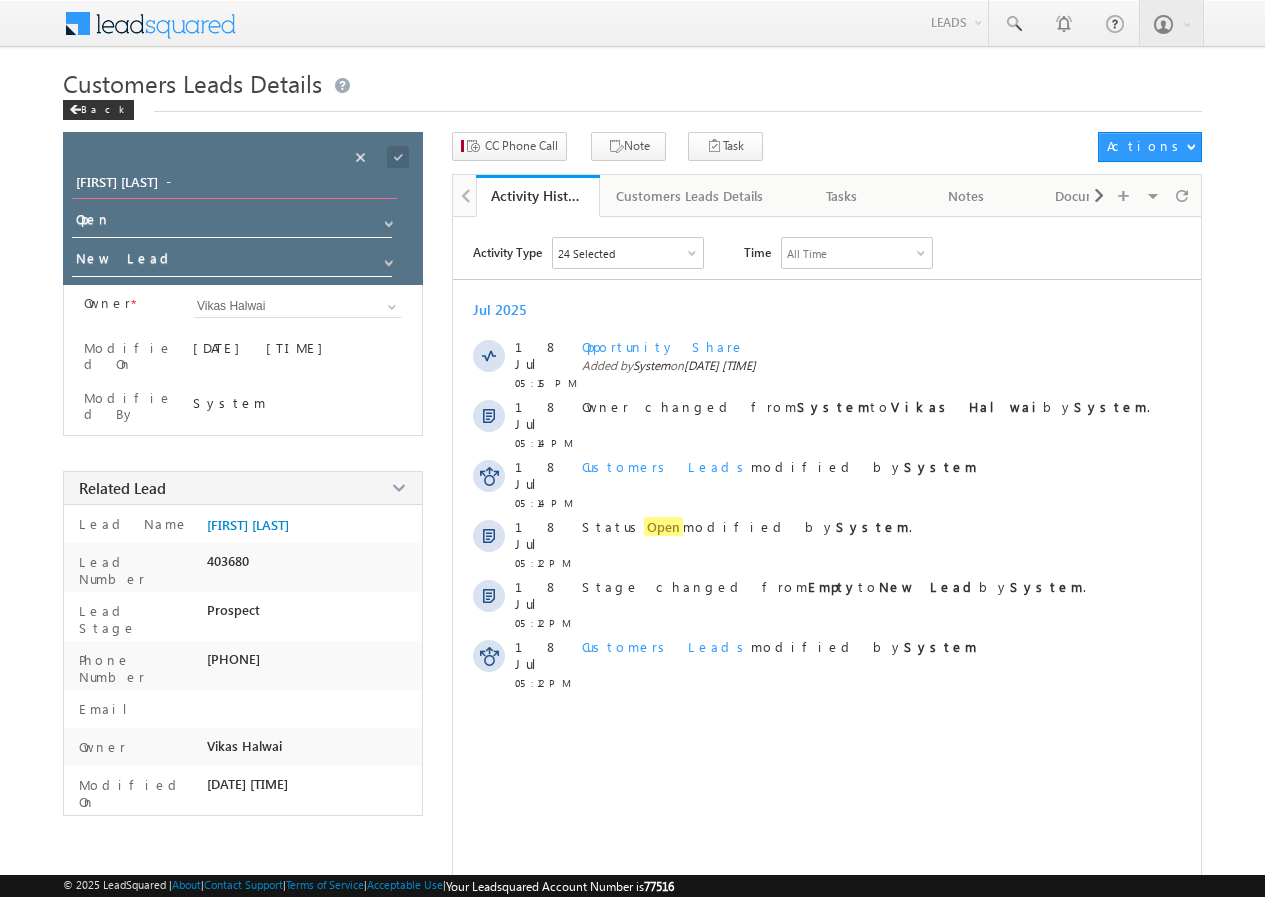 click on "[FIRST] [LAST]  -" at bounding box center (234, 185) 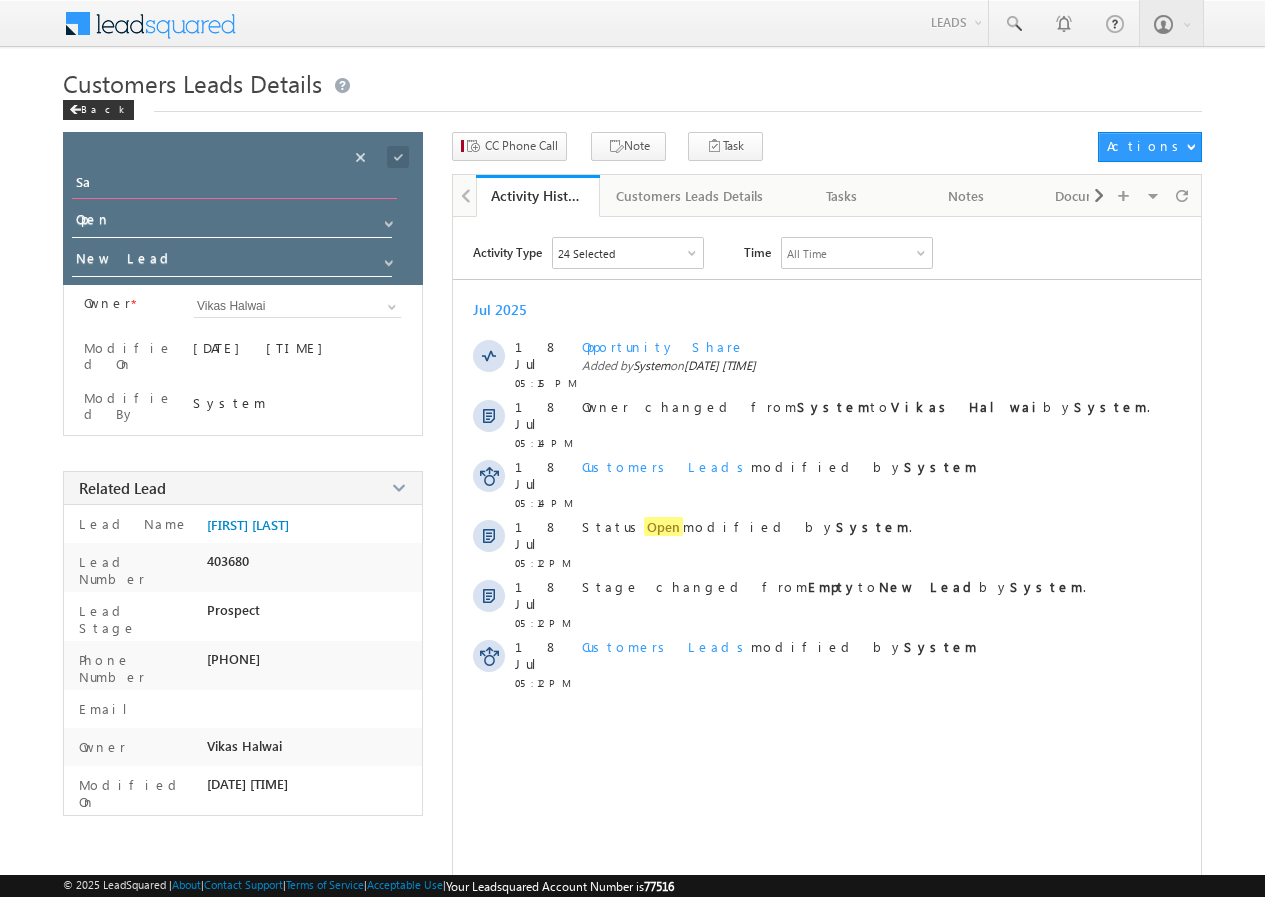 type on "S" 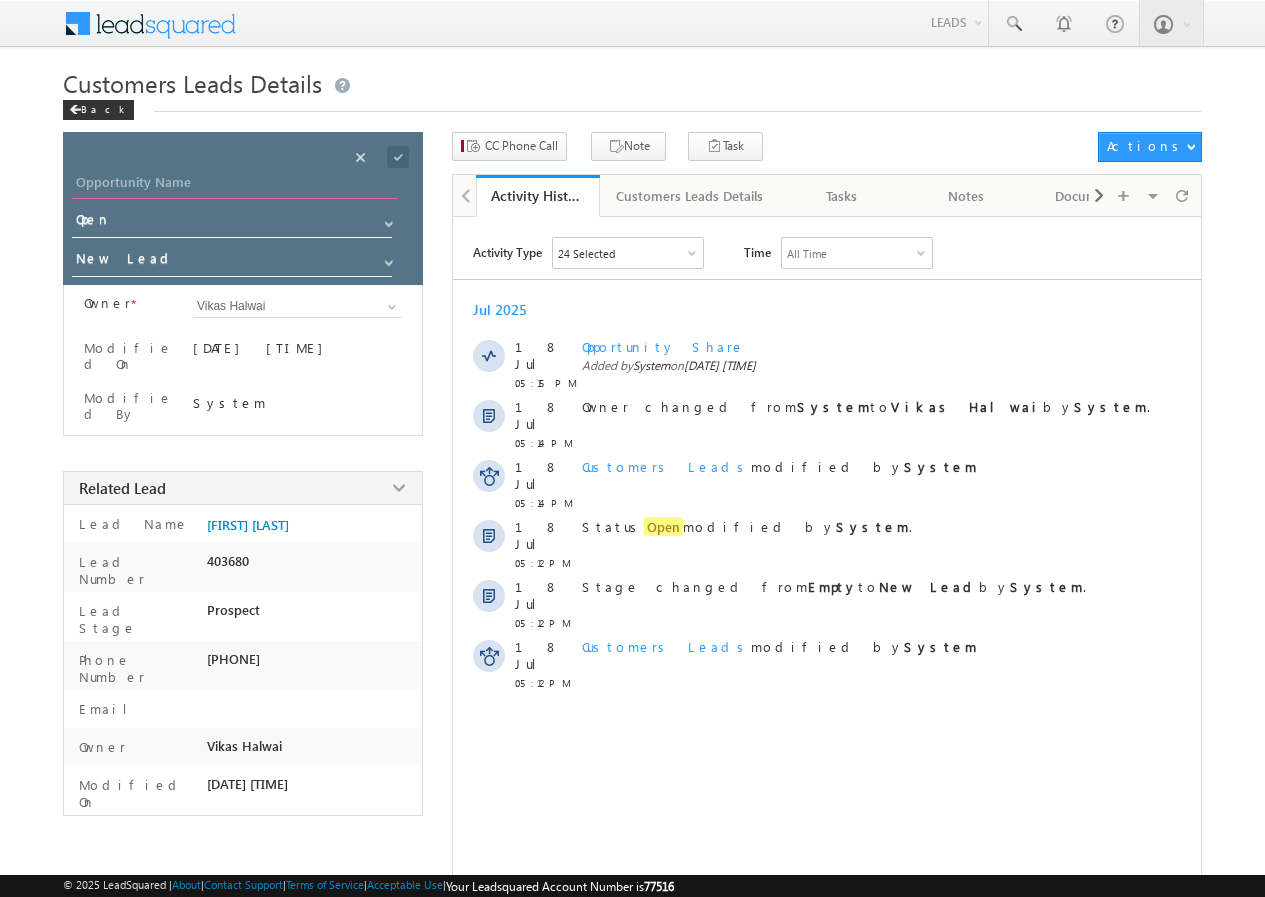 paste on "[FIRST] [LAST]" 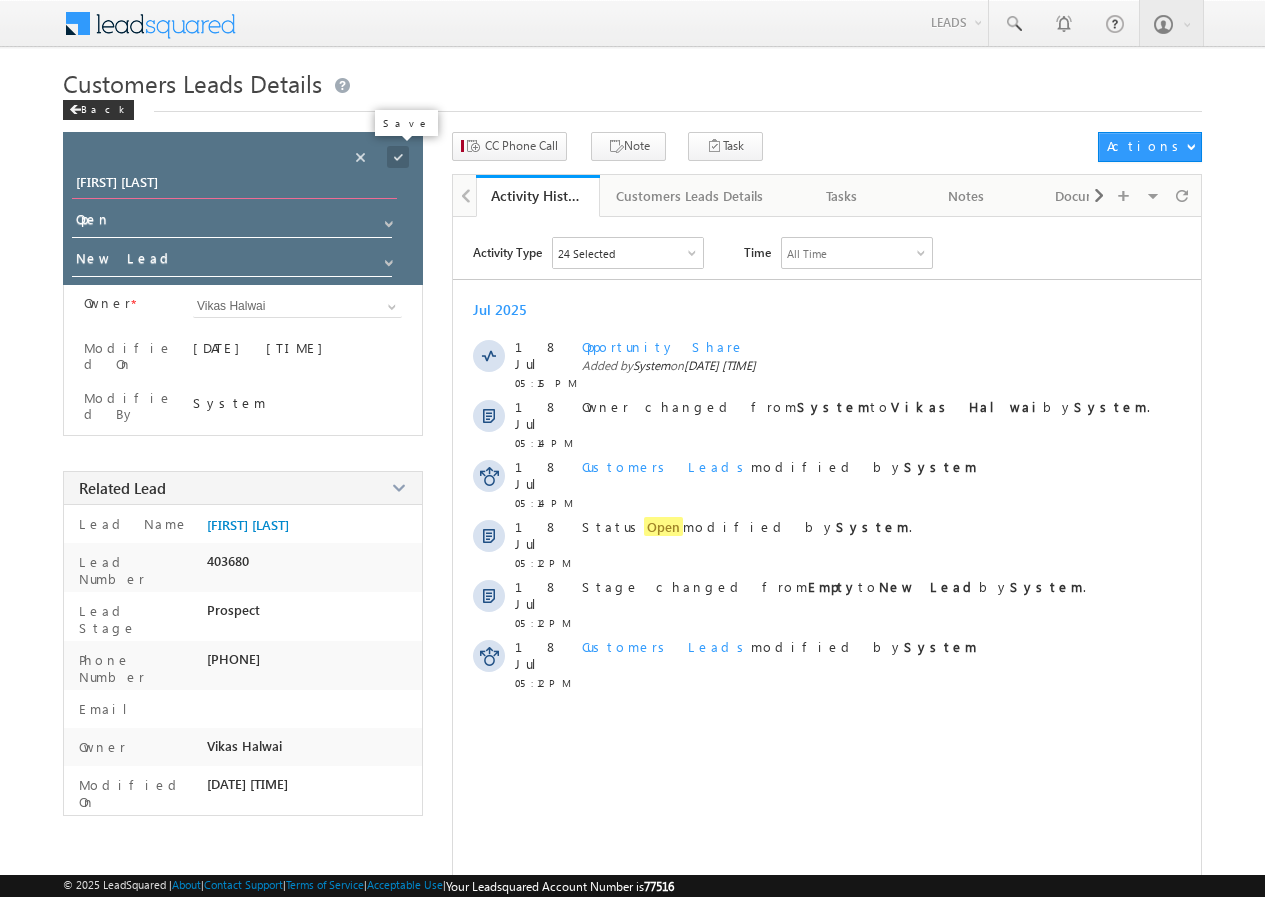 type on "[FIRST] [LAST]" 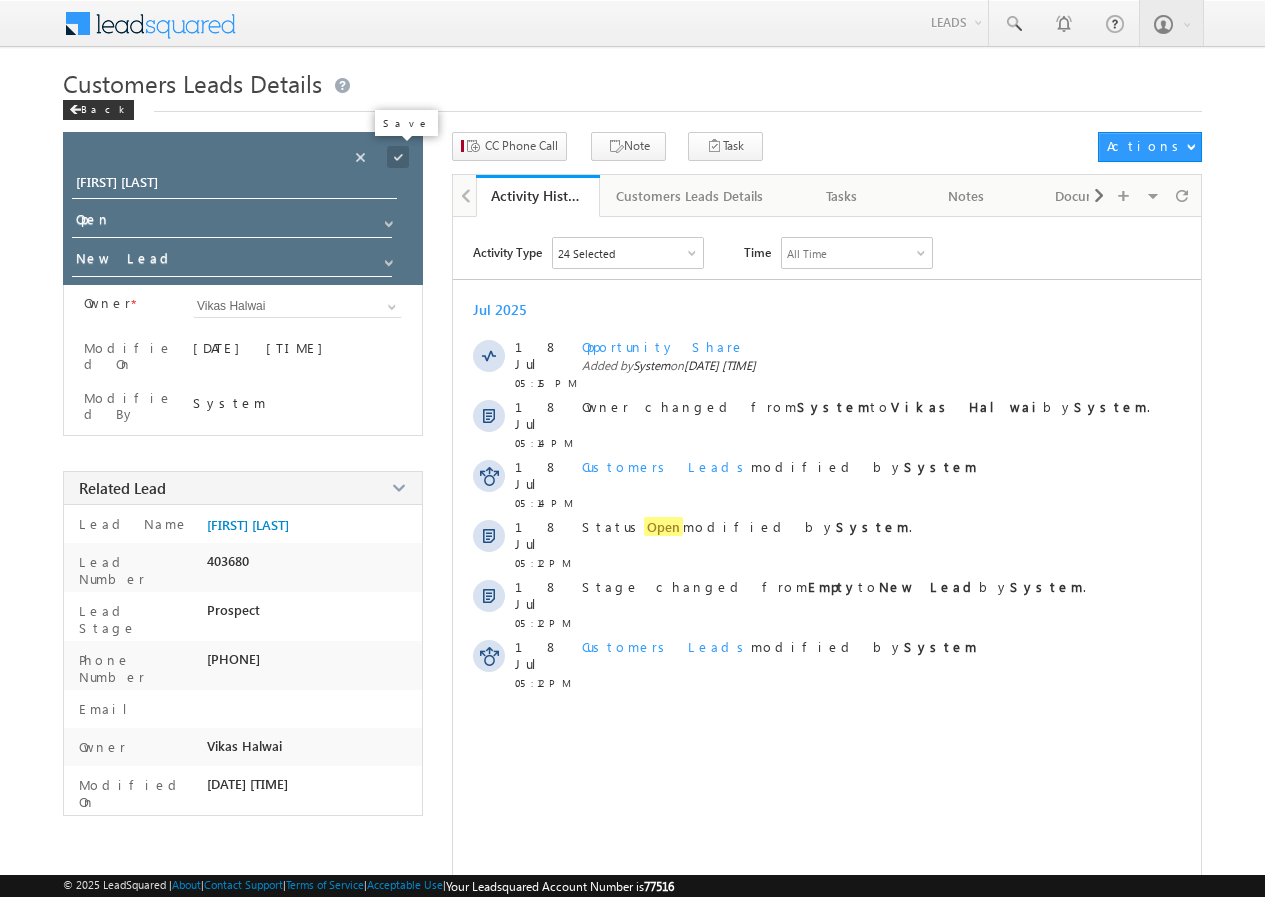 click at bounding box center [398, 157] 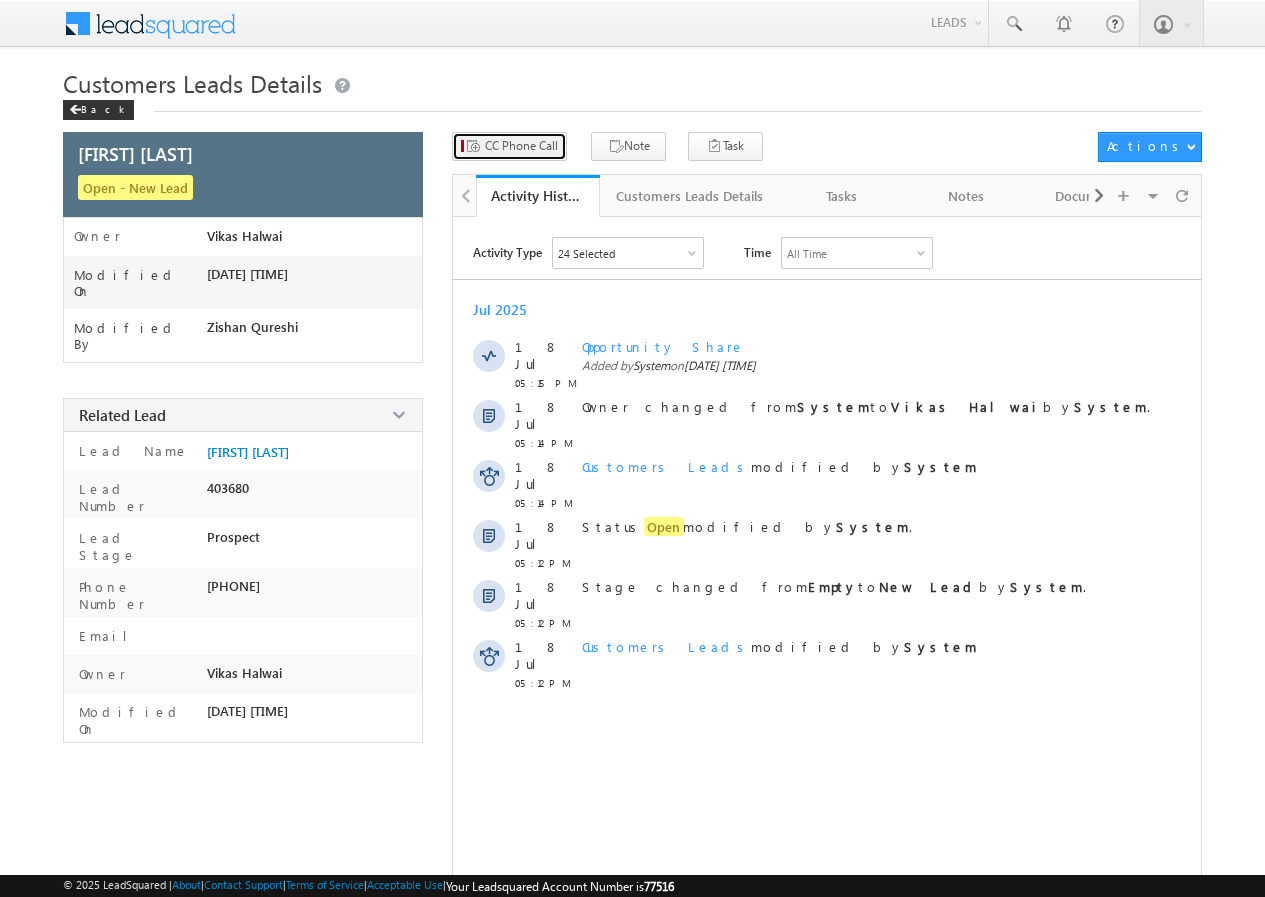 click on "CC Phone Call" at bounding box center (521, 146) 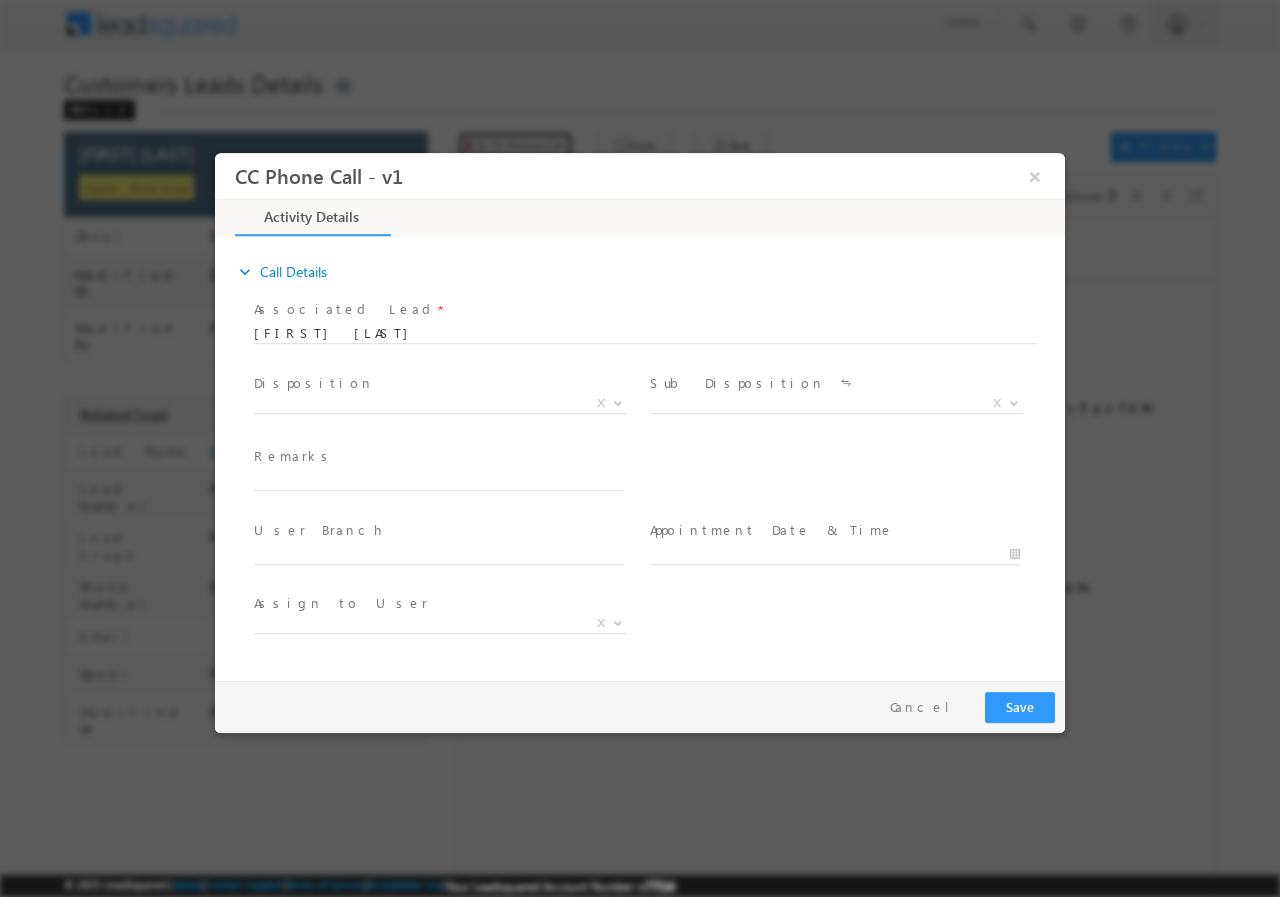 scroll, scrollTop: 0, scrollLeft: 0, axis: both 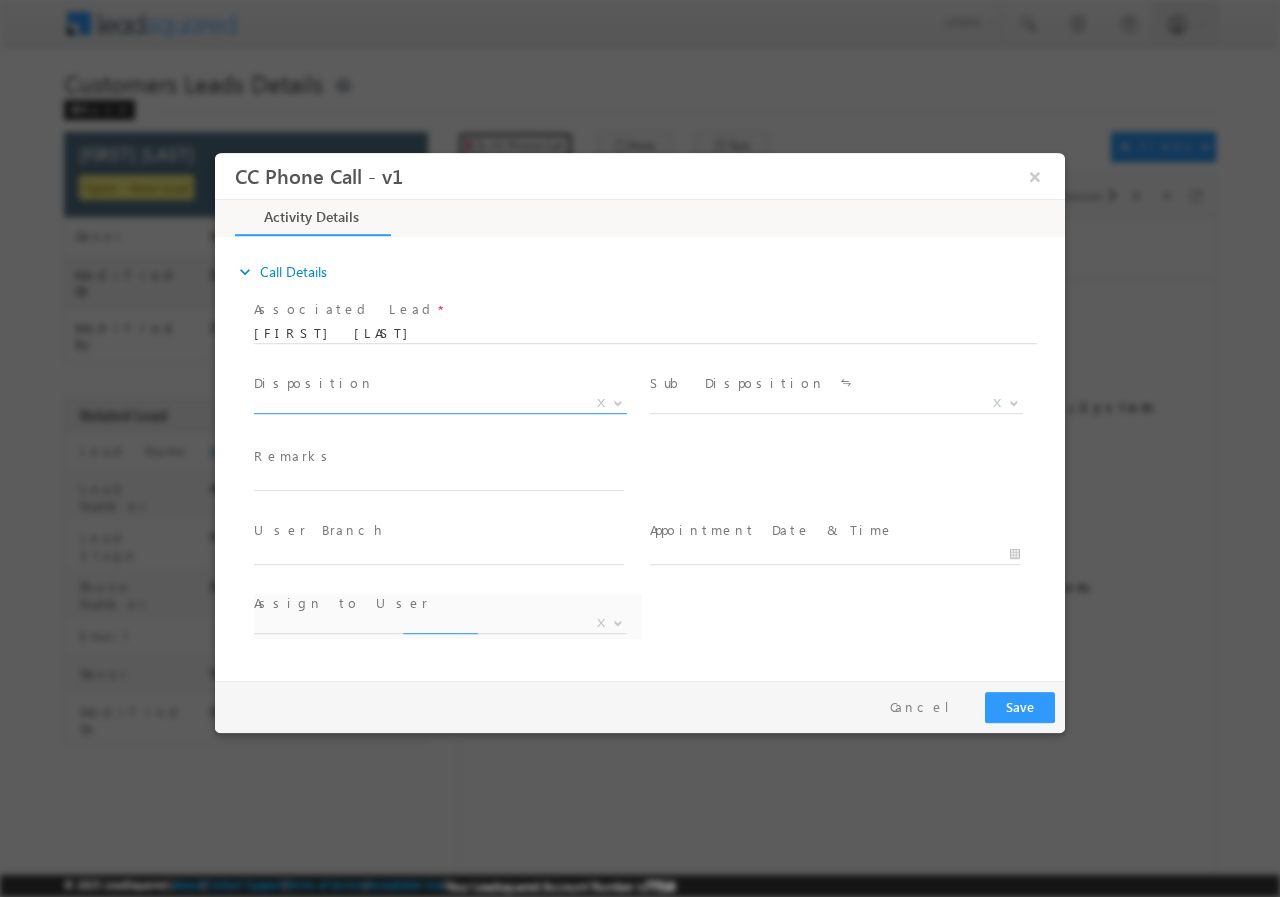 select on "[EMAIL]" 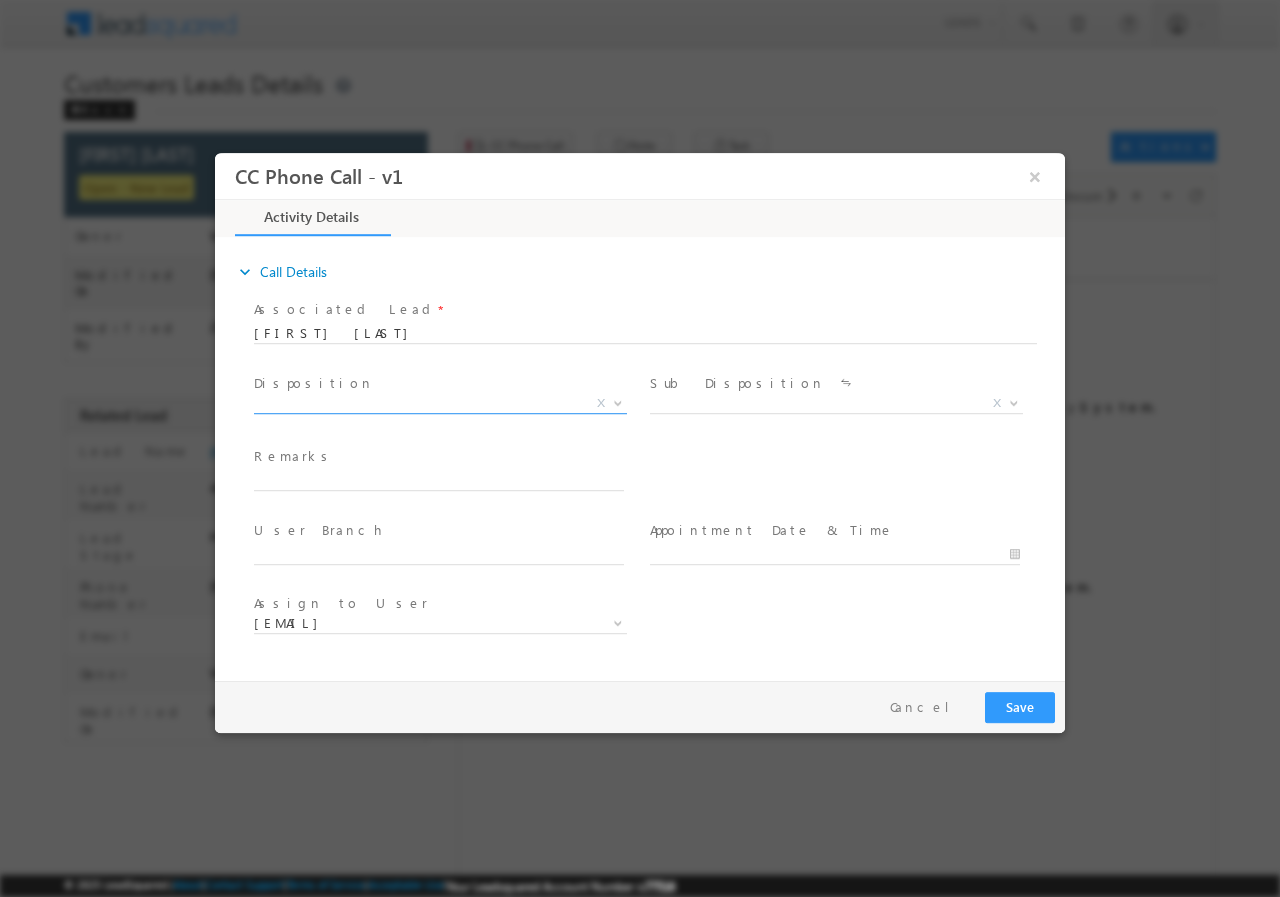 click on "X" at bounding box center [440, 407] 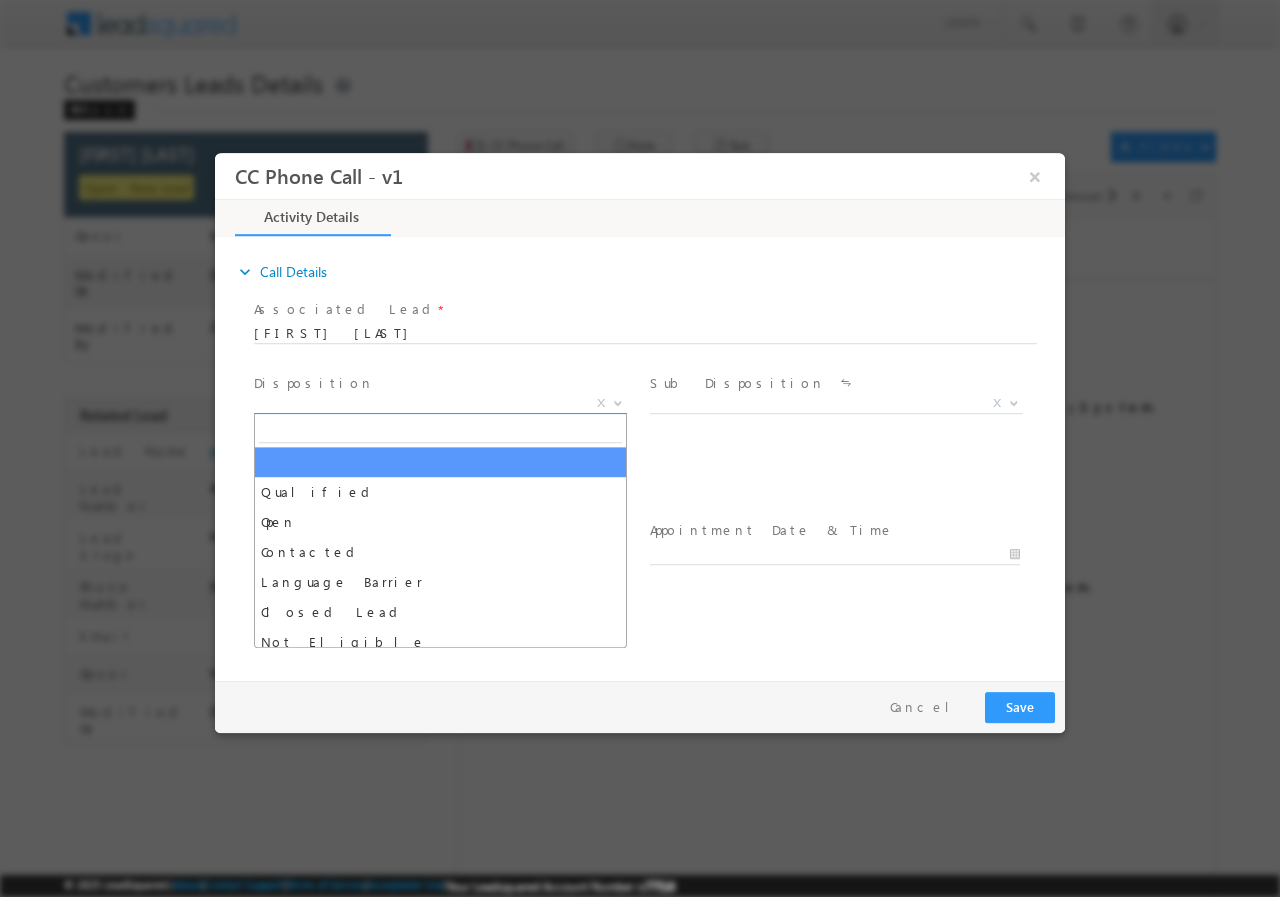click on "X" at bounding box center (440, 403) 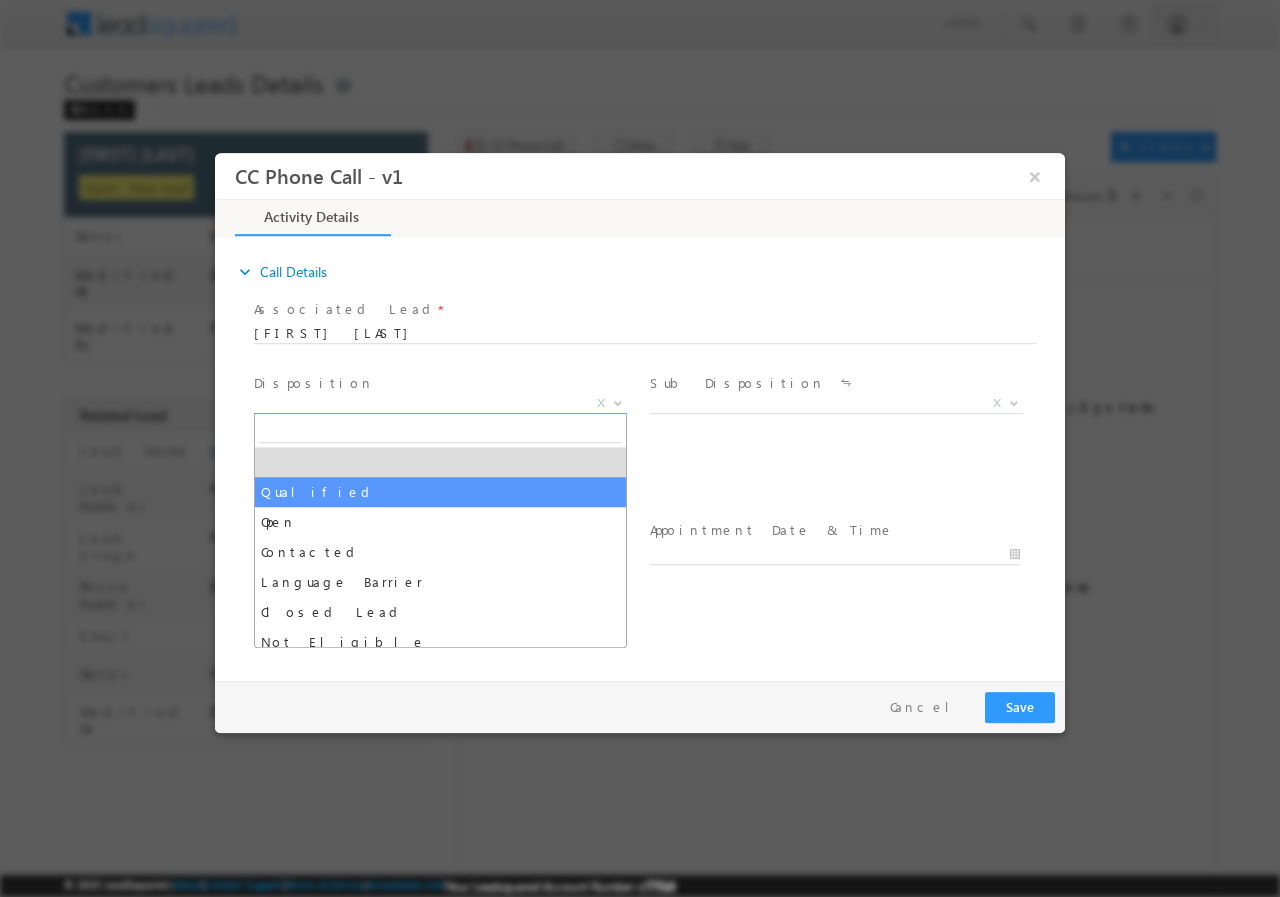 select on "Qualified" 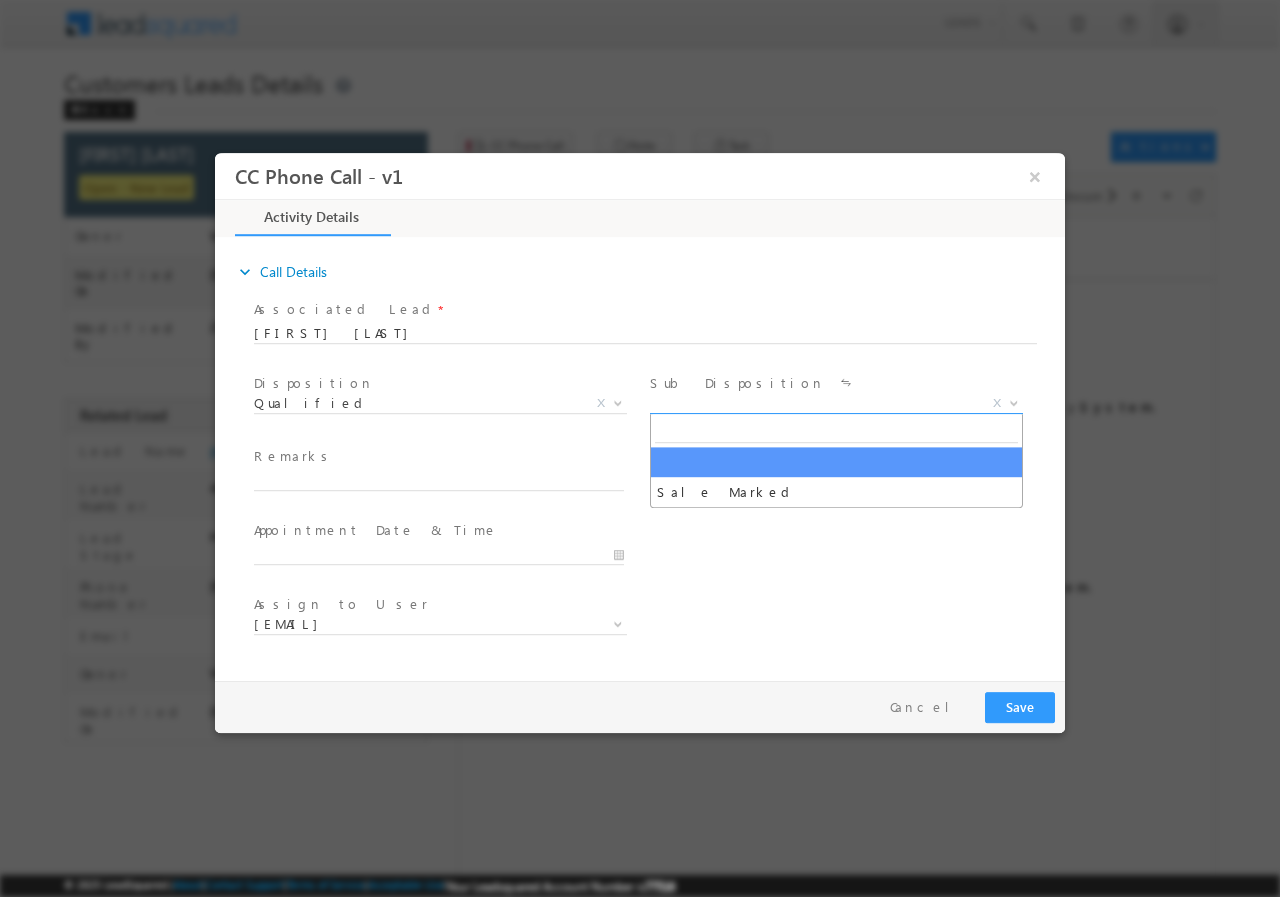click on "X" at bounding box center [836, 403] 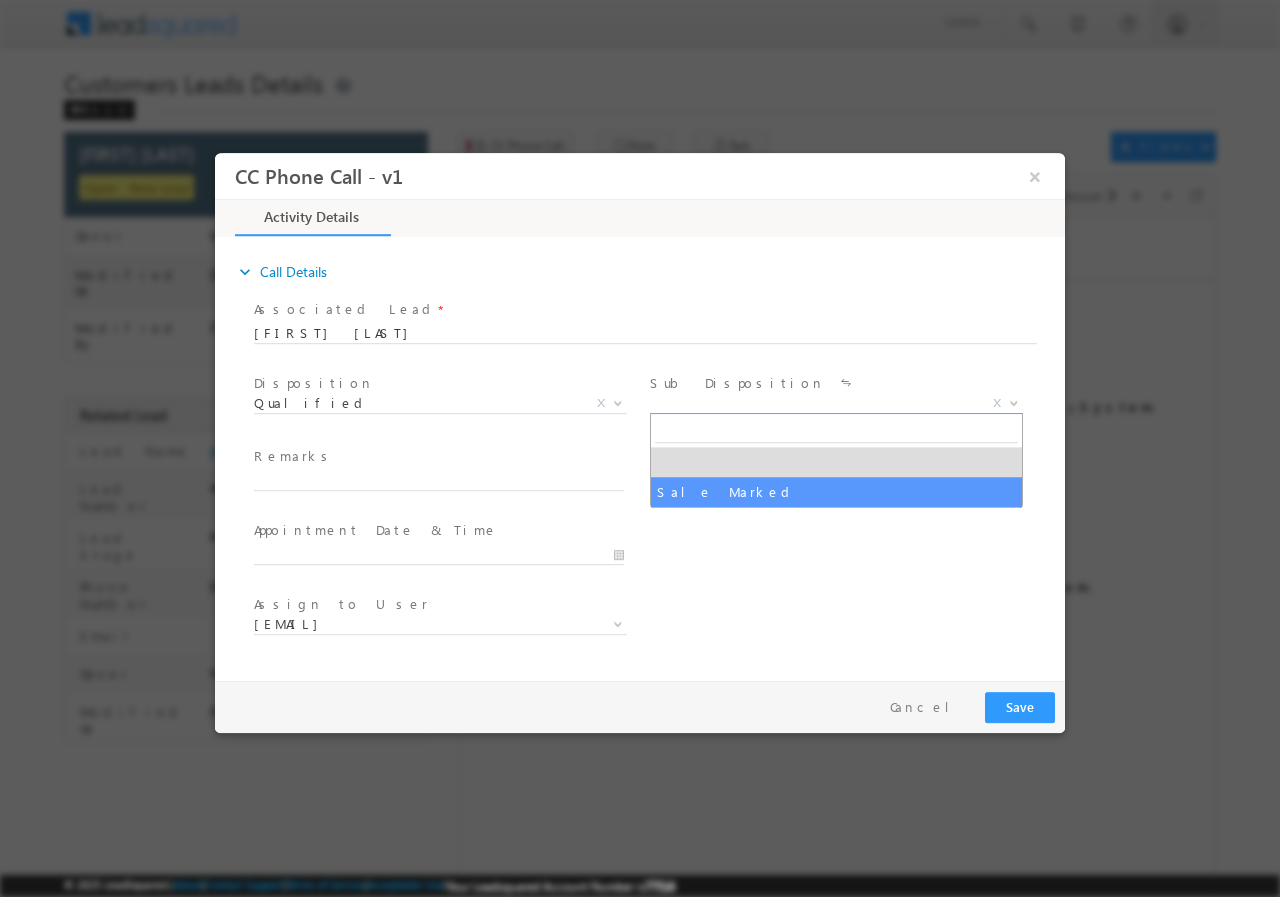 select on "Sale Marked" 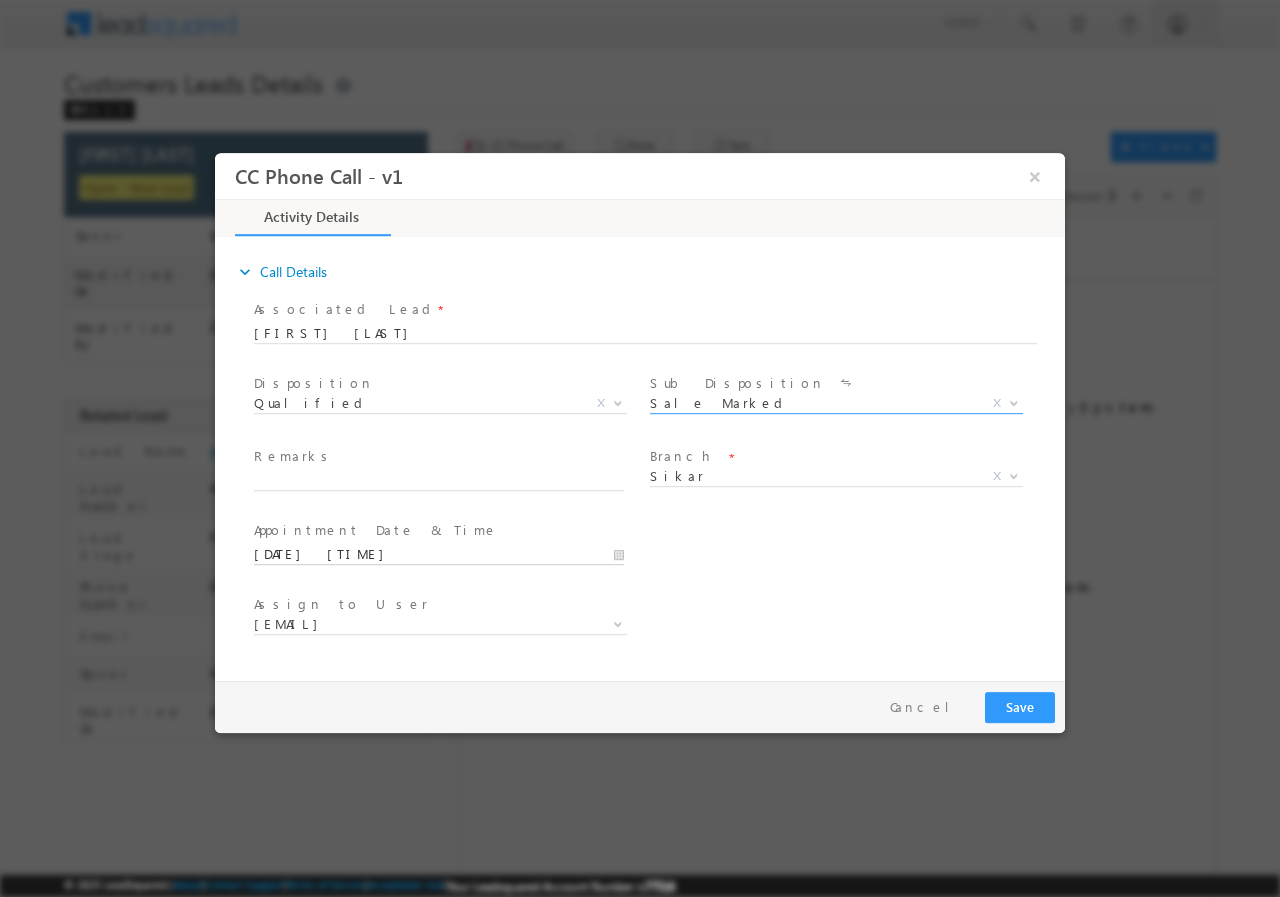 click on "[DATE] [TIME]" at bounding box center [439, 554] 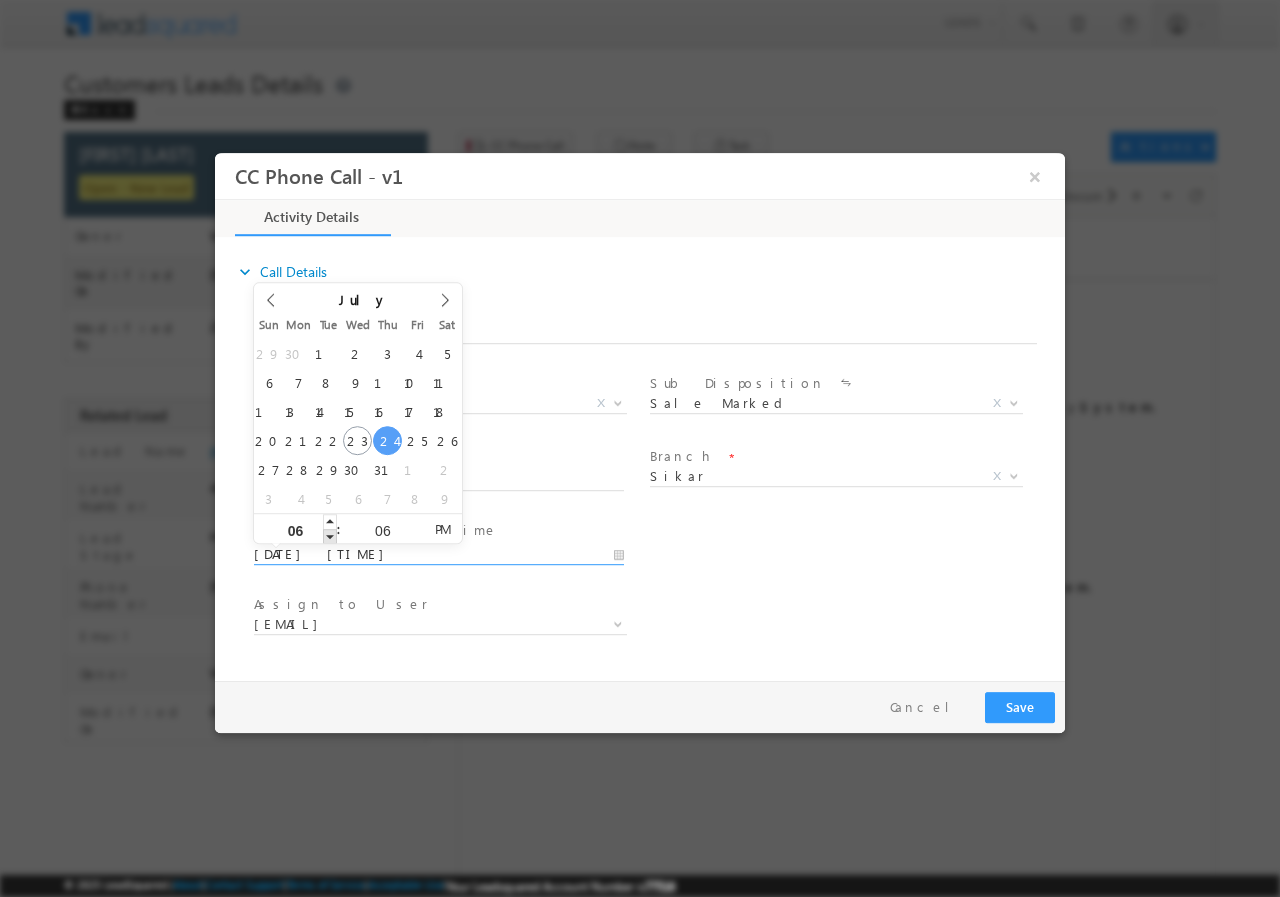 type on "[DATE] [TIME]" 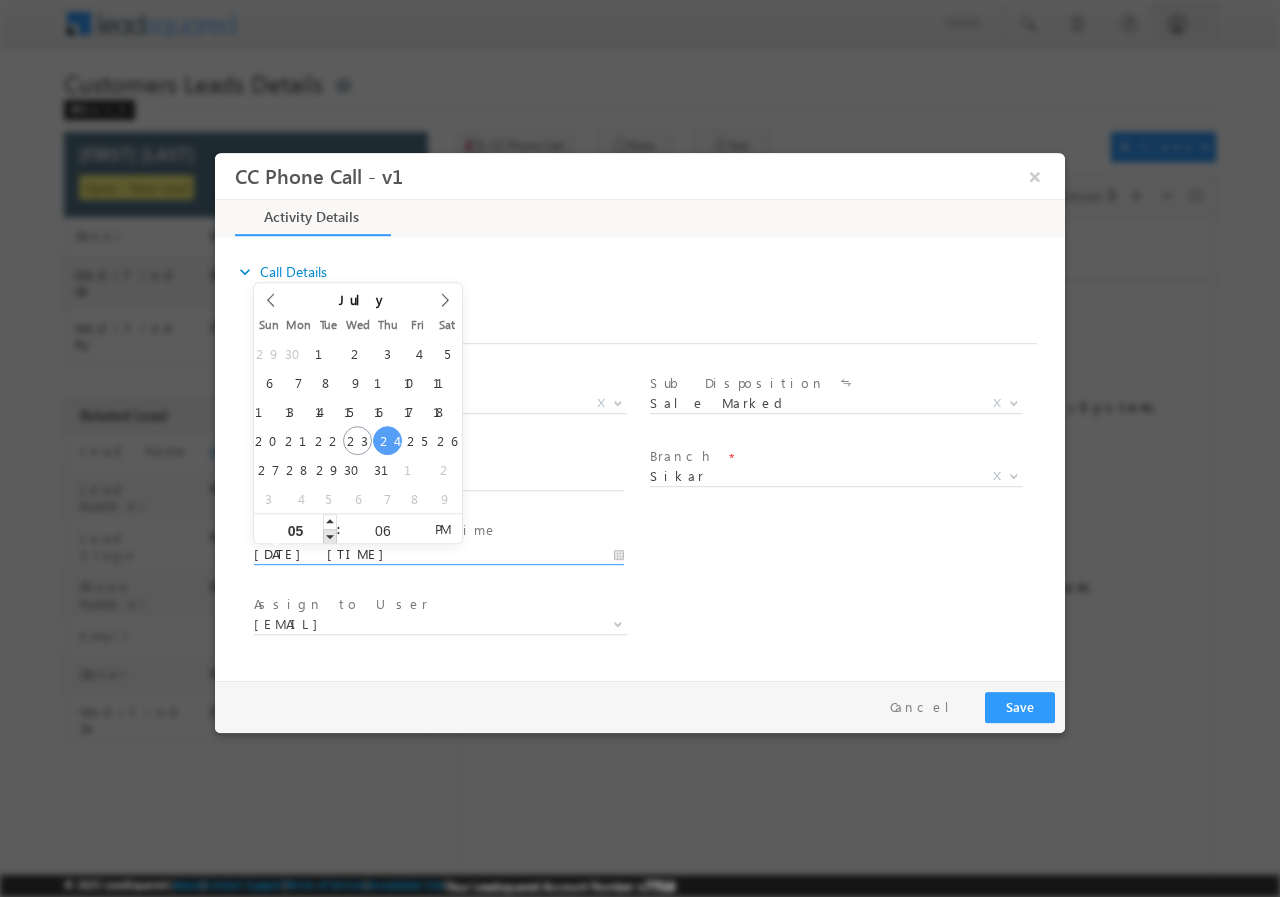 click at bounding box center [330, 535] 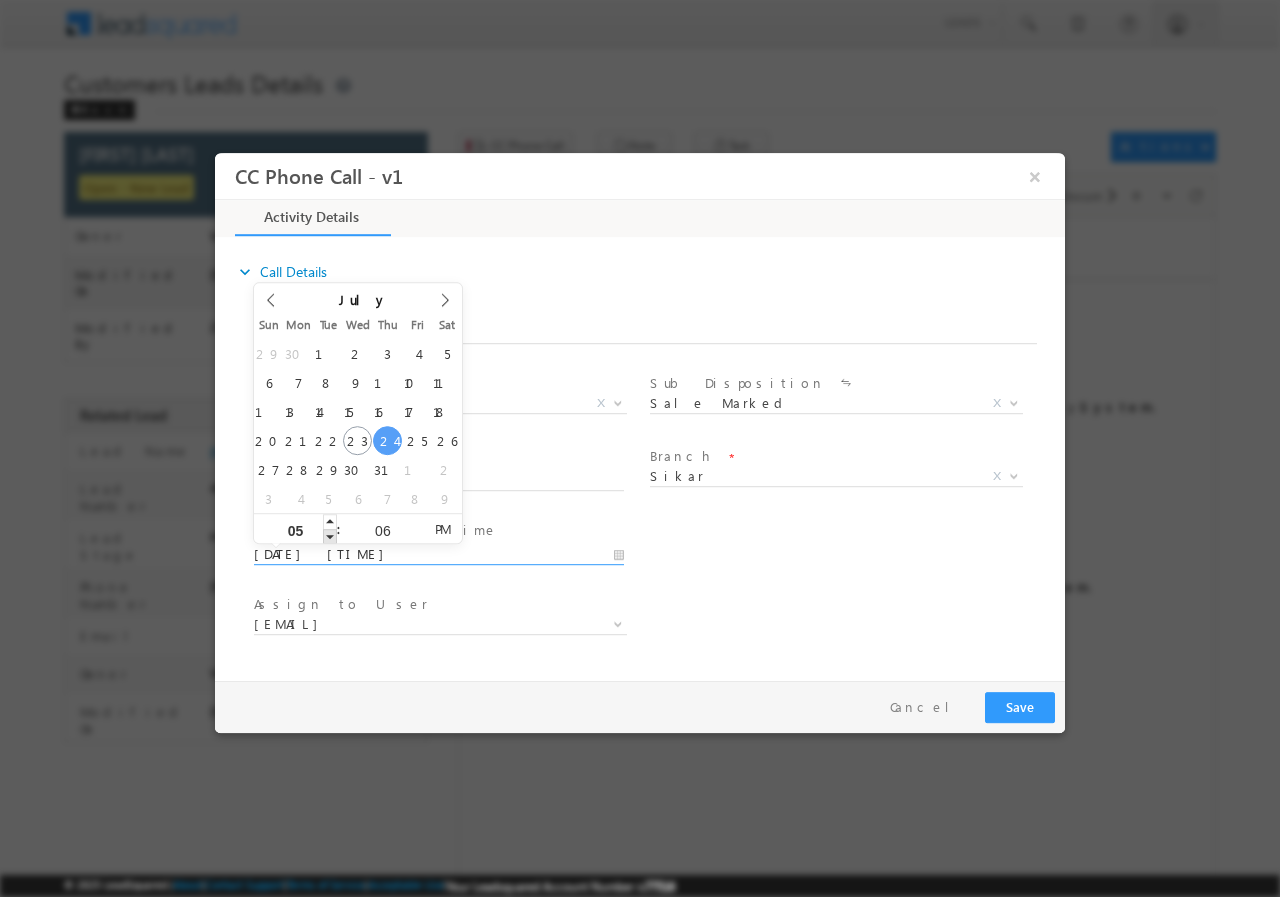 type on "[DATE] [TIME]" 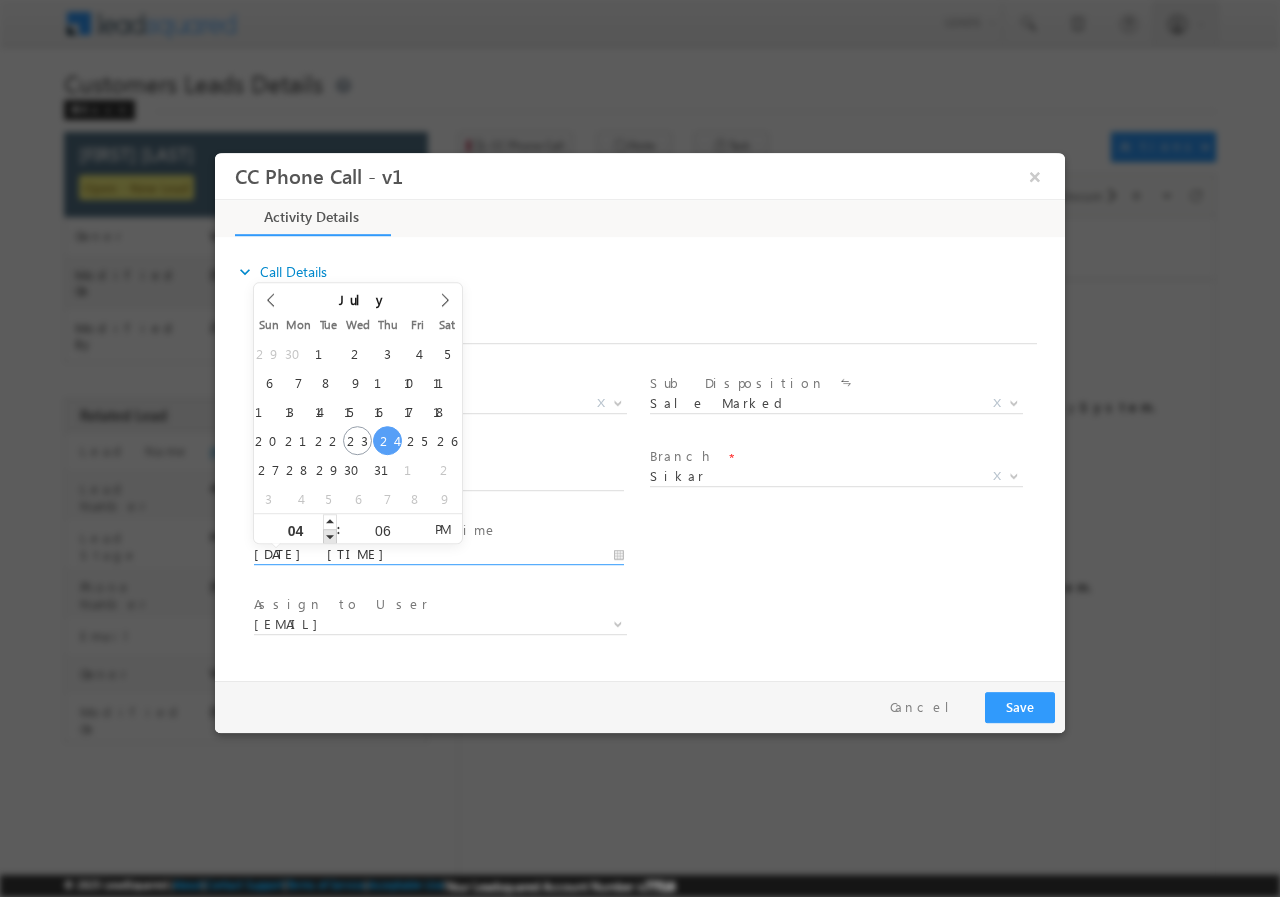 click at bounding box center [330, 535] 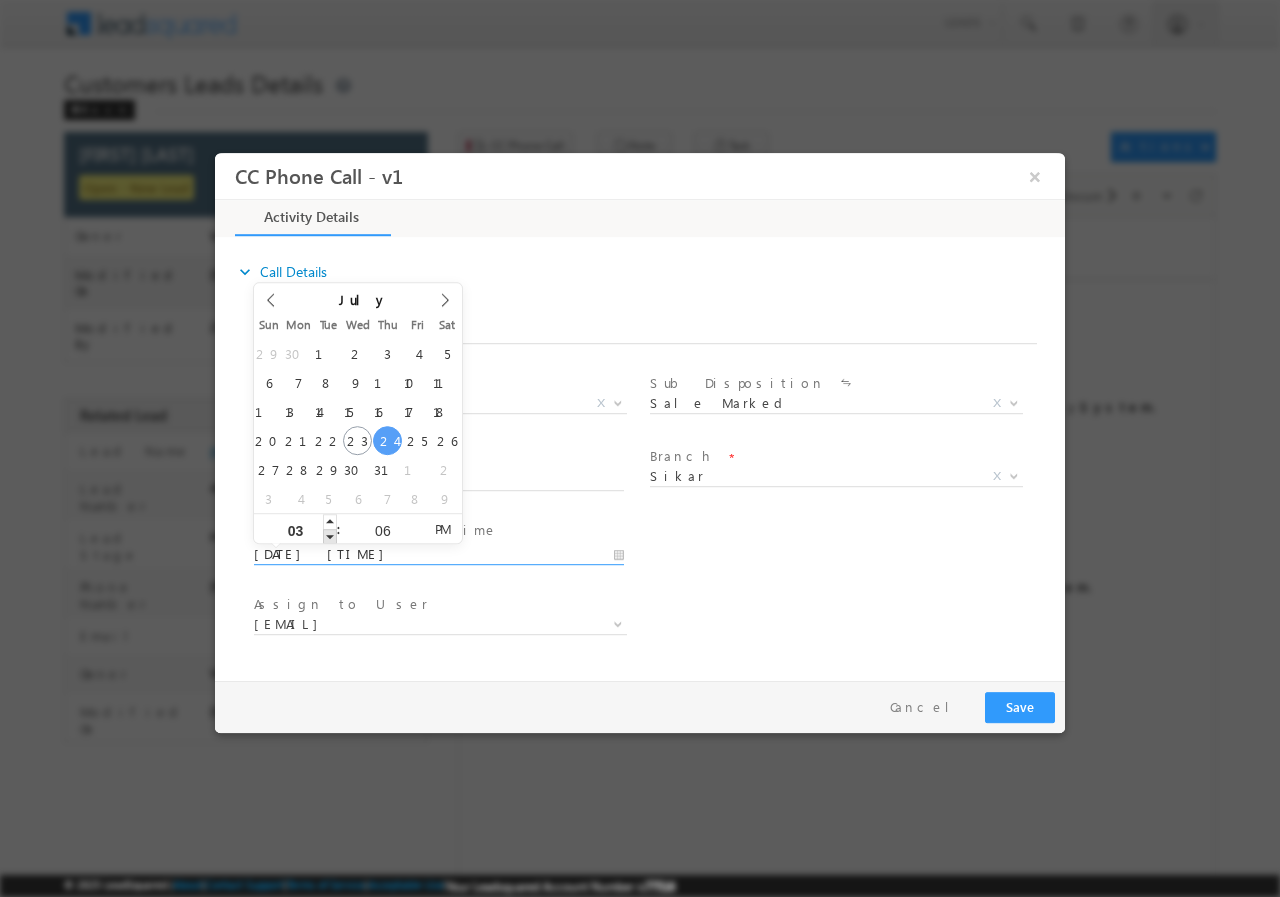 click at bounding box center [330, 535] 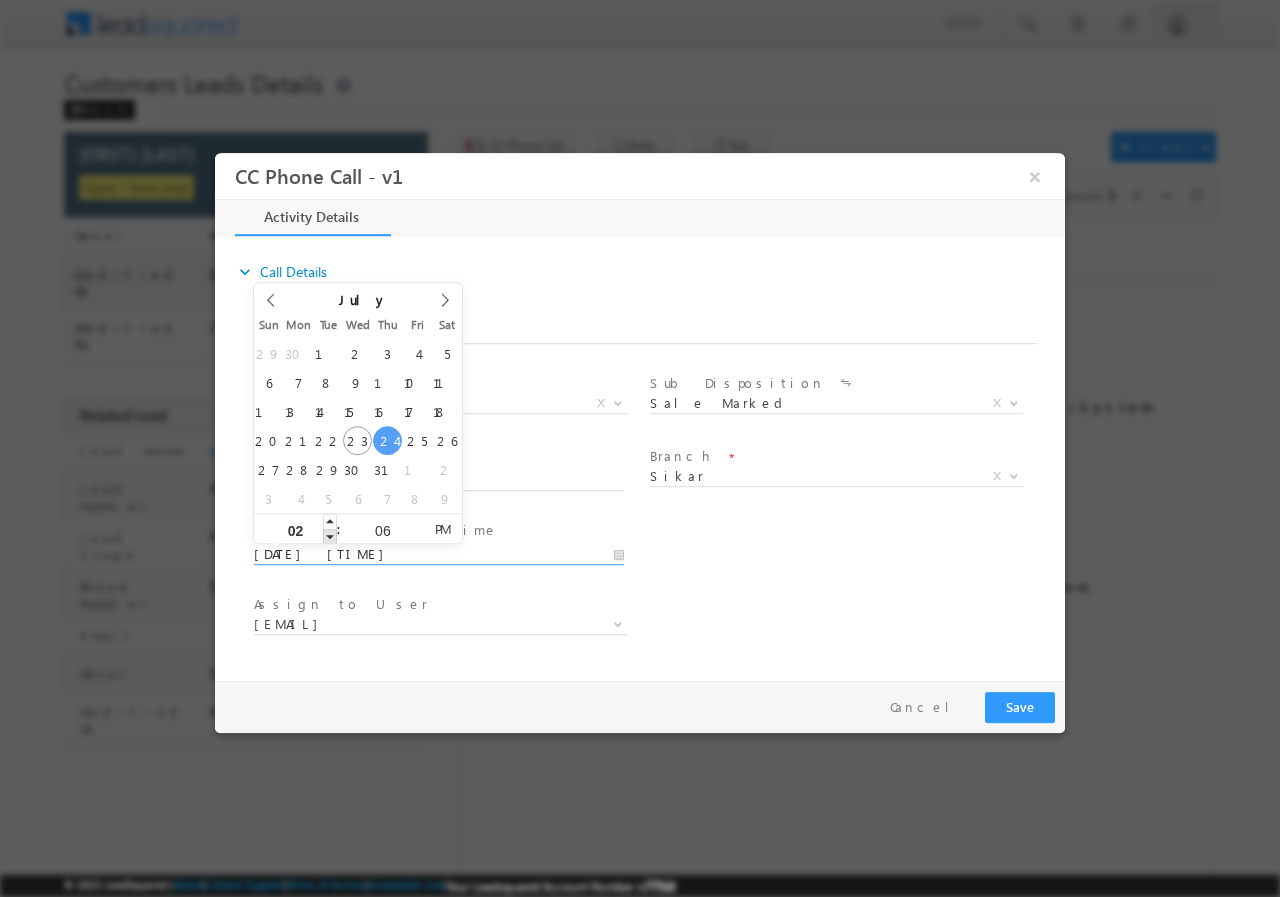 click at bounding box center [330, 535] 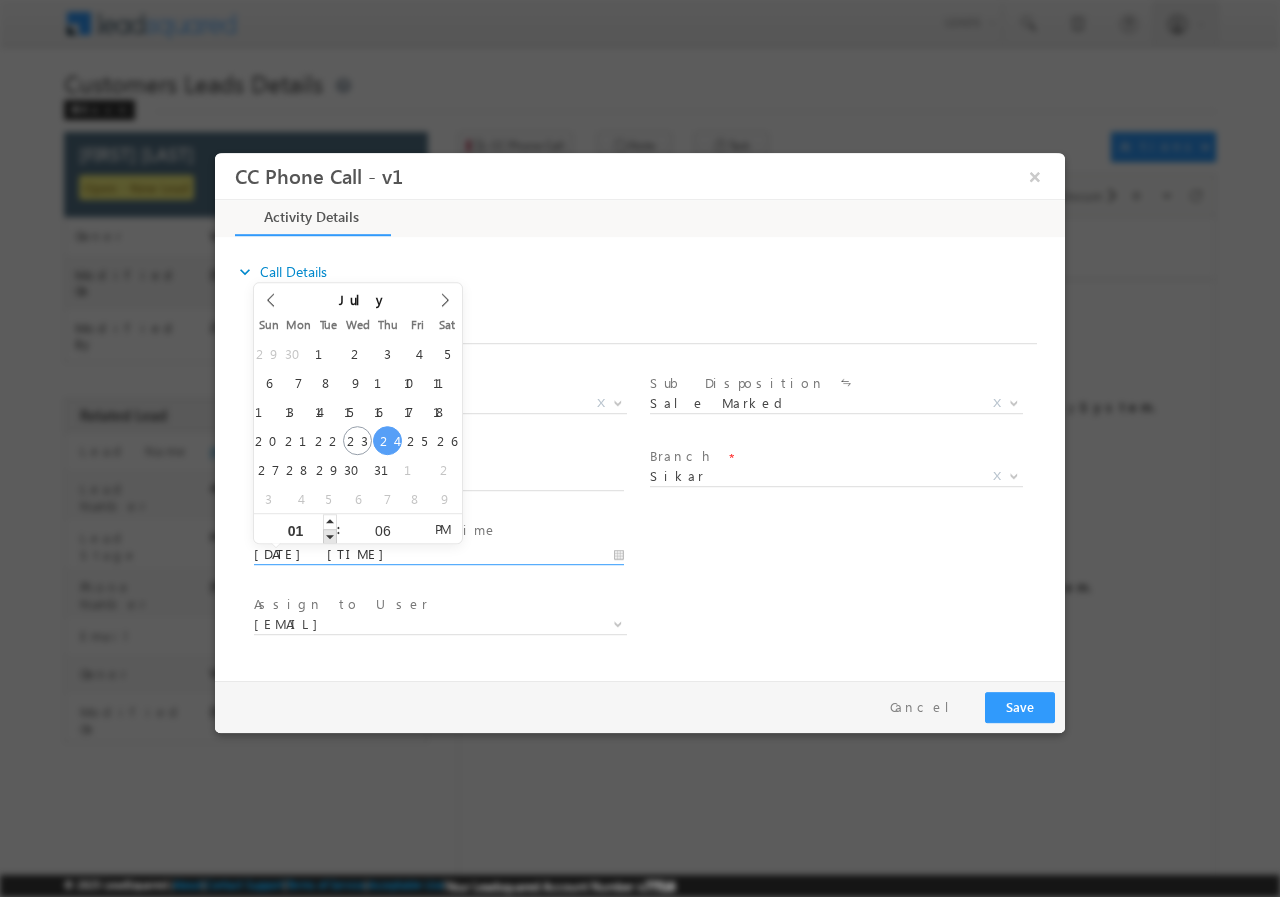click at bounding box center [330, 535] 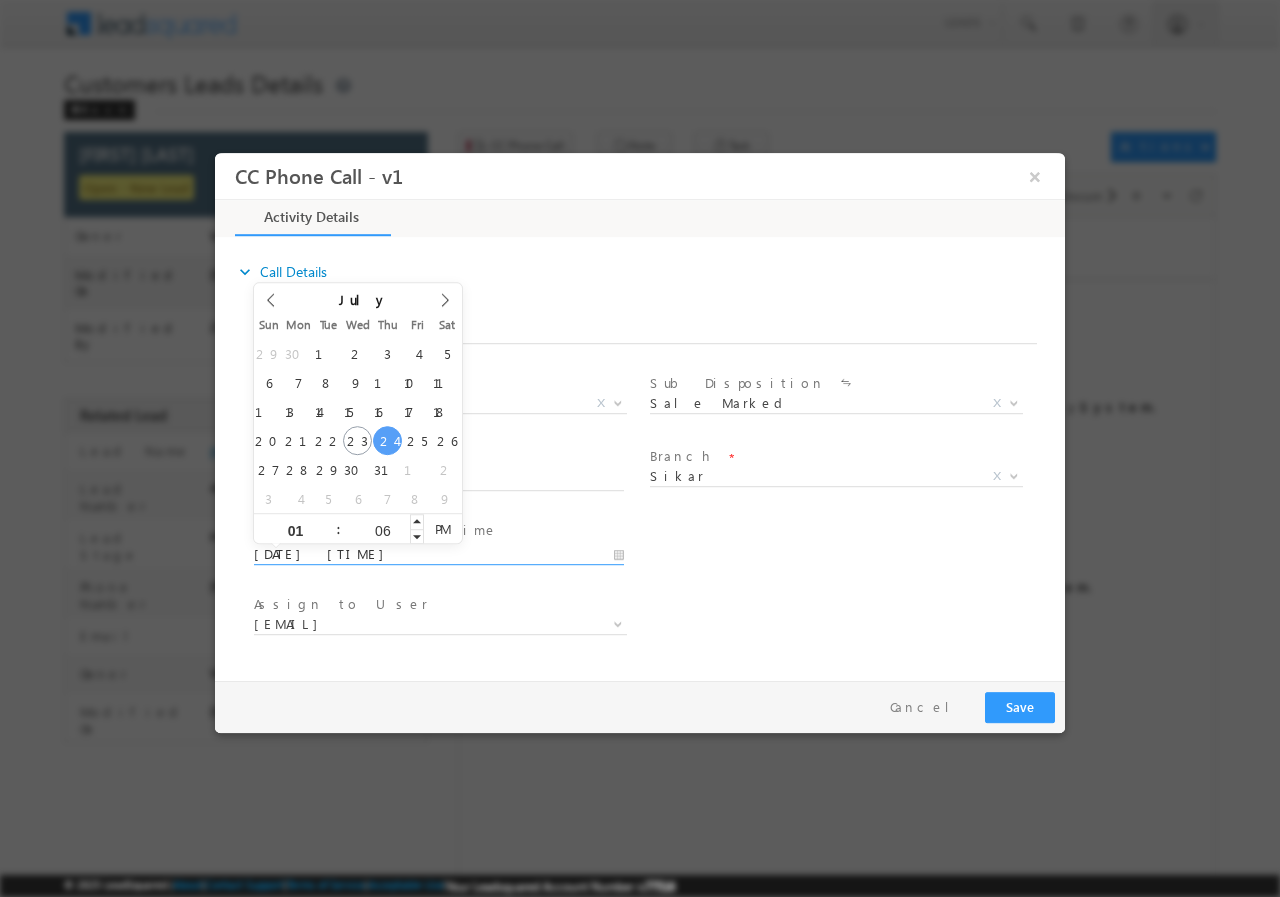 click on "06" at bounding box center [382, 529] 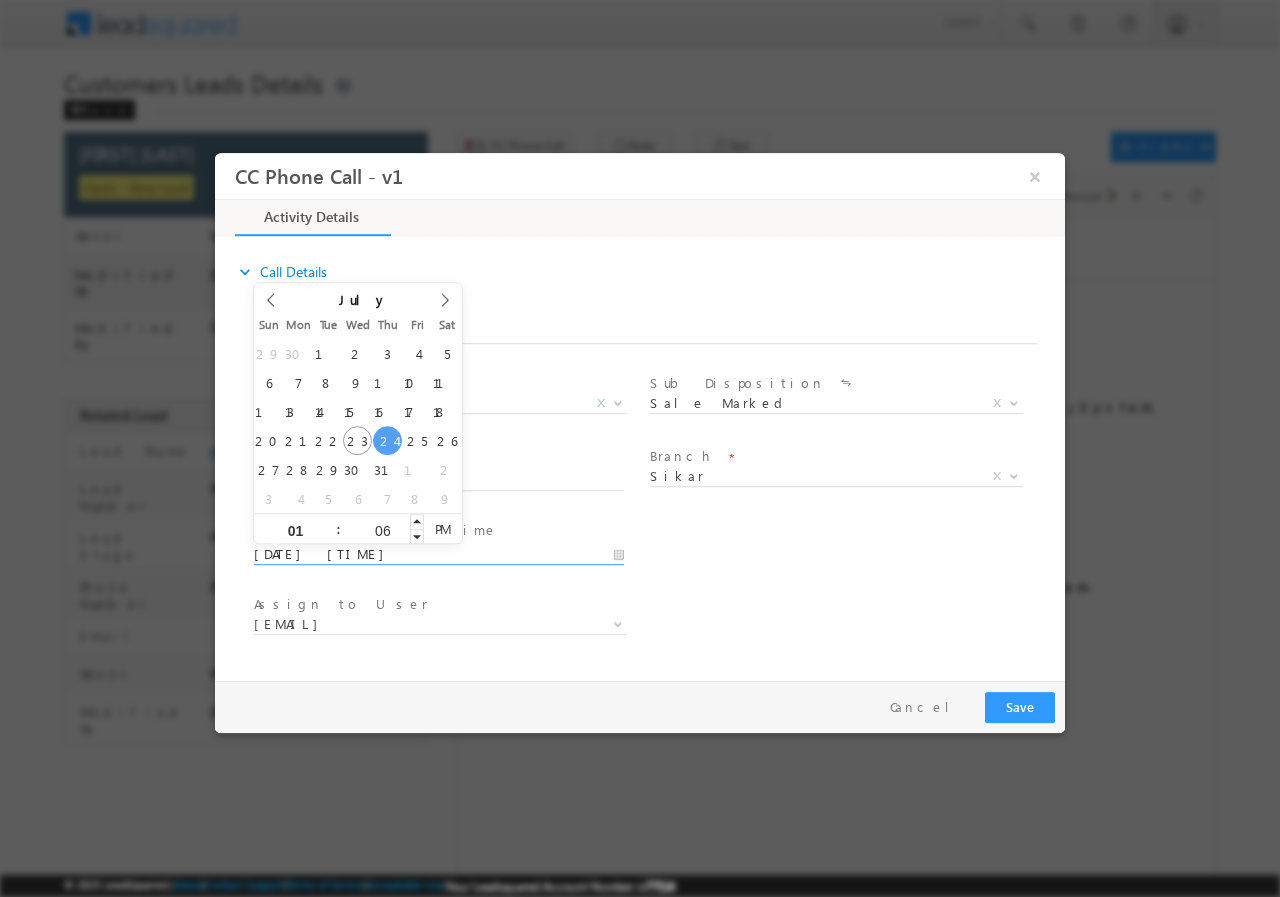 click on "06" at bounding box center [382, 529] 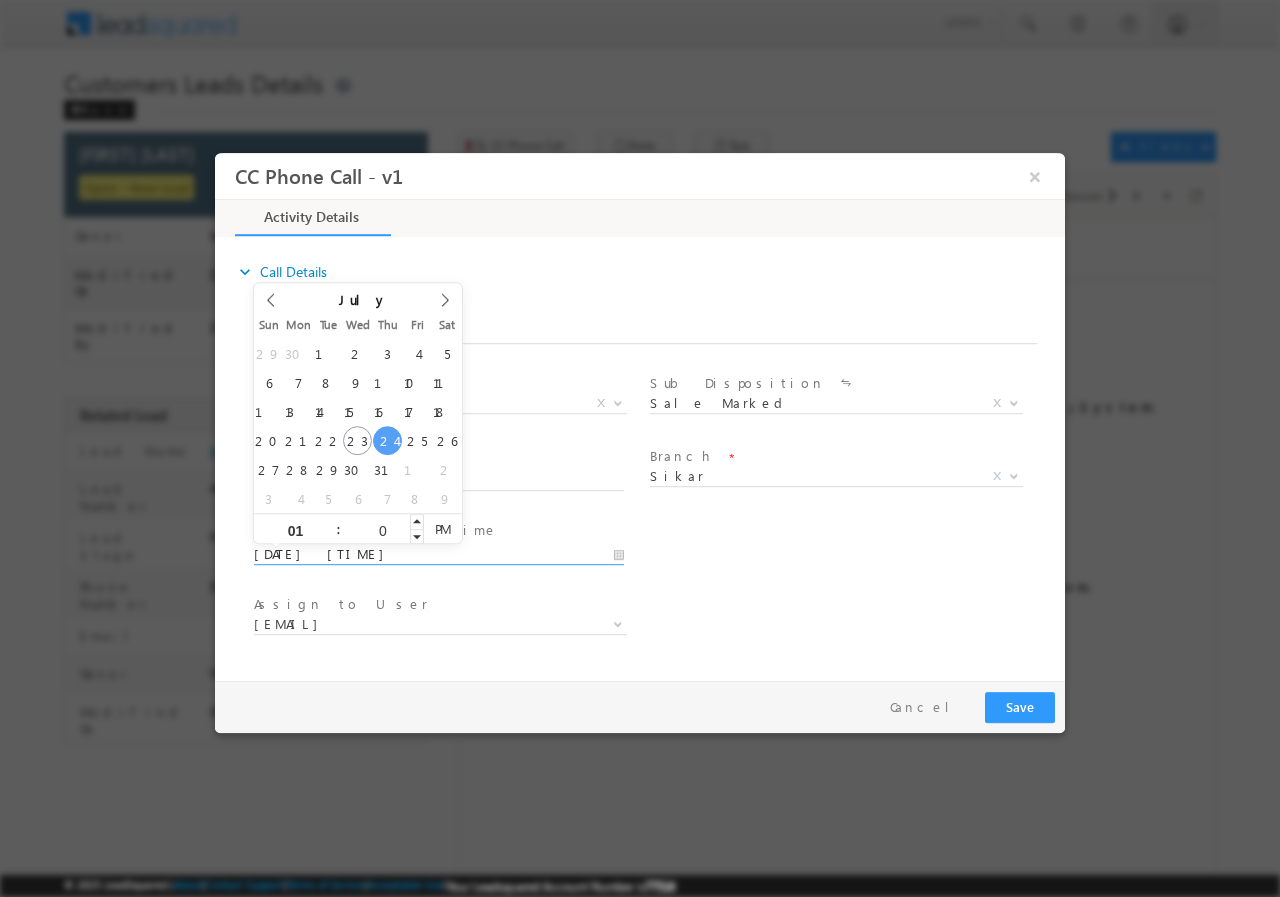 type on "00" 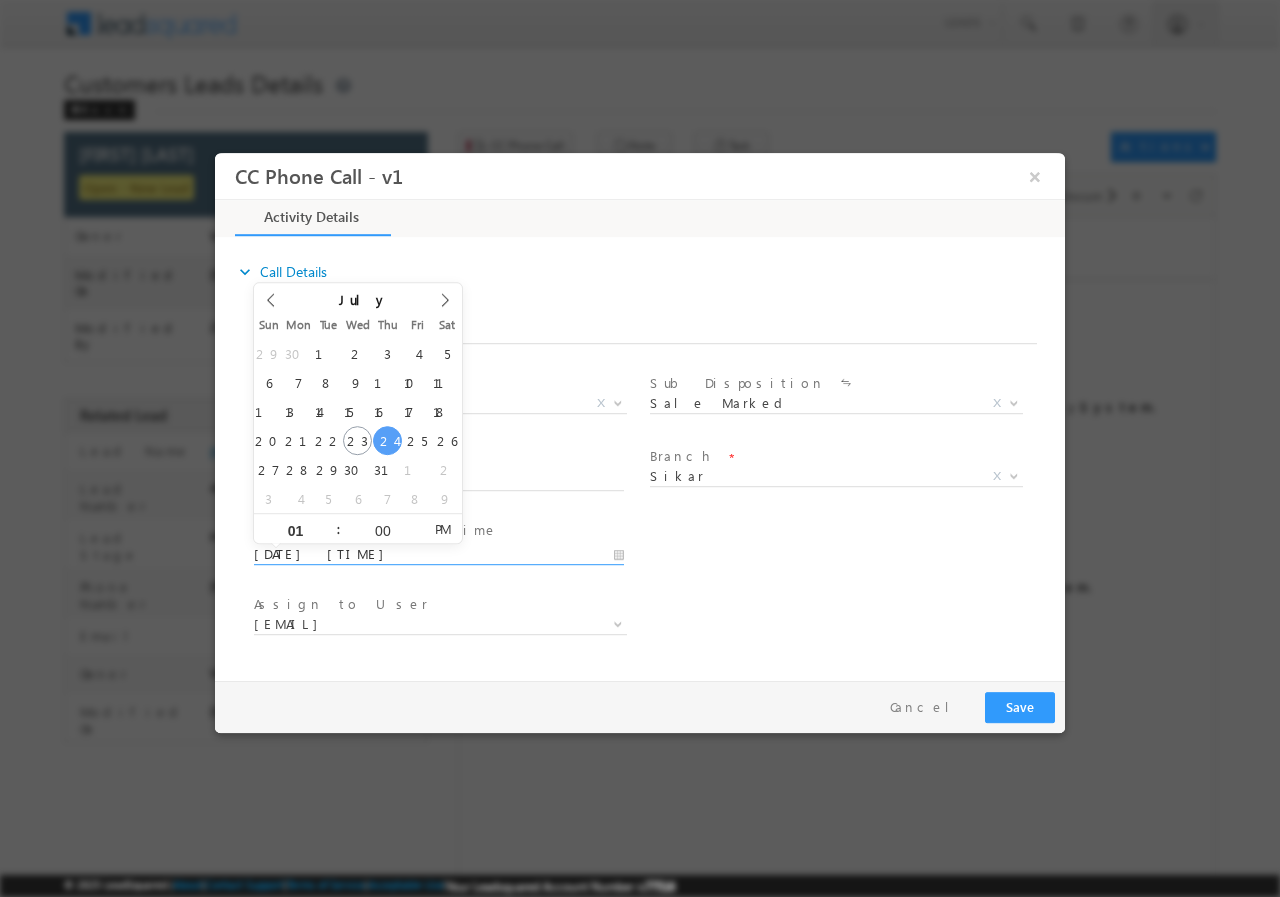 type on "[DATE] [TIME]" 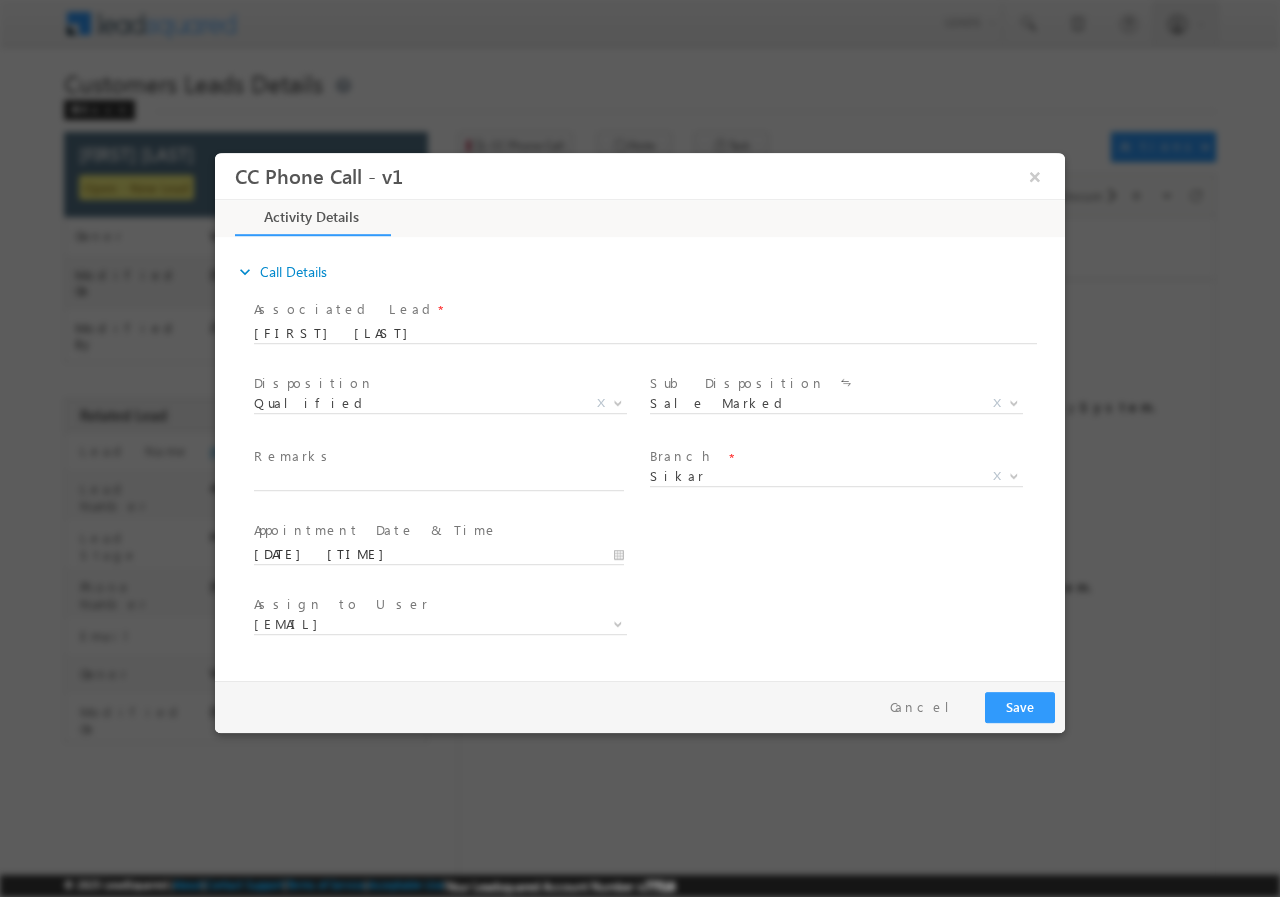 click on "User Branch
*
Appointment Date & Time
*
[DATE] [TIME]" at bounding box center [657, 552] 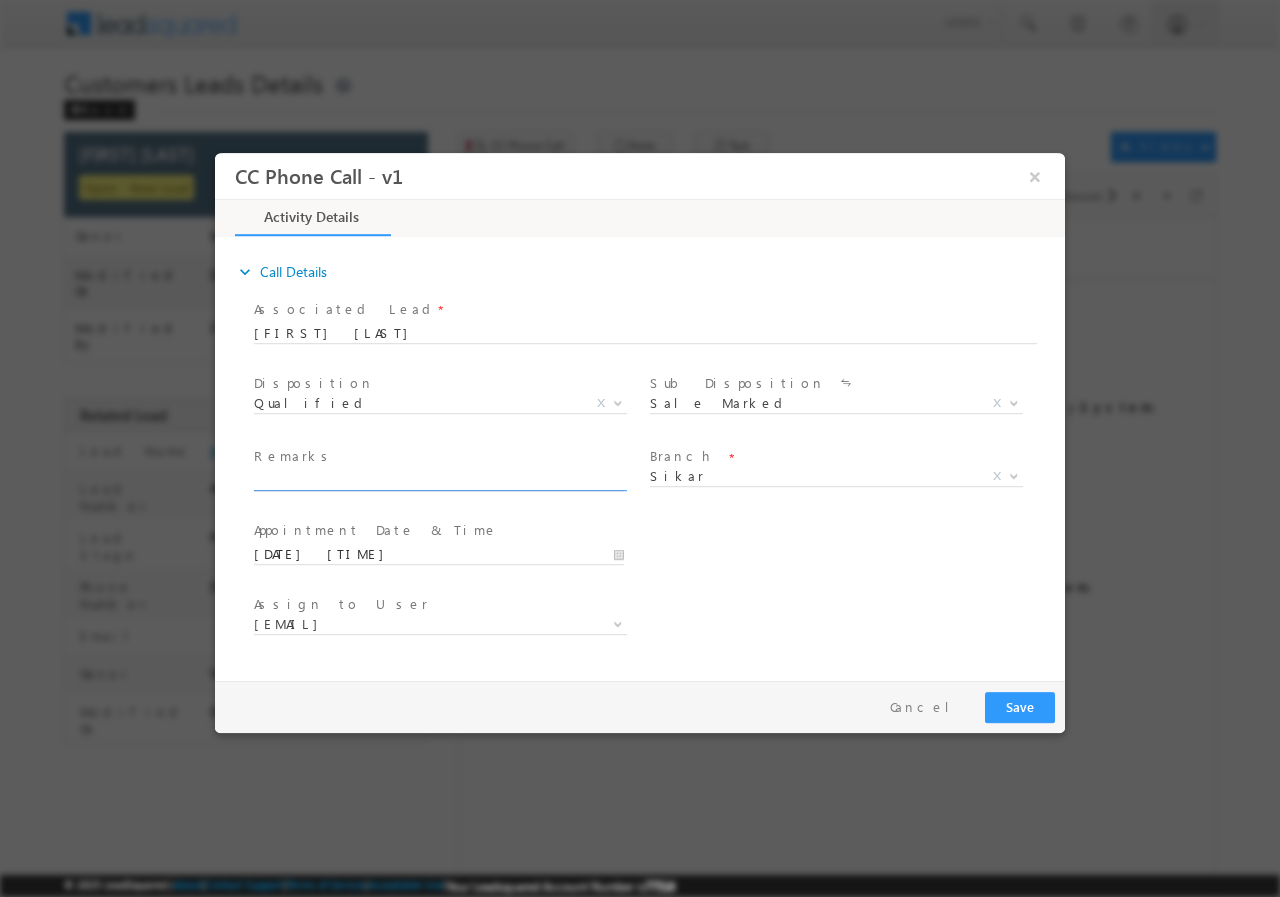 click at bounding box center [439, 480] 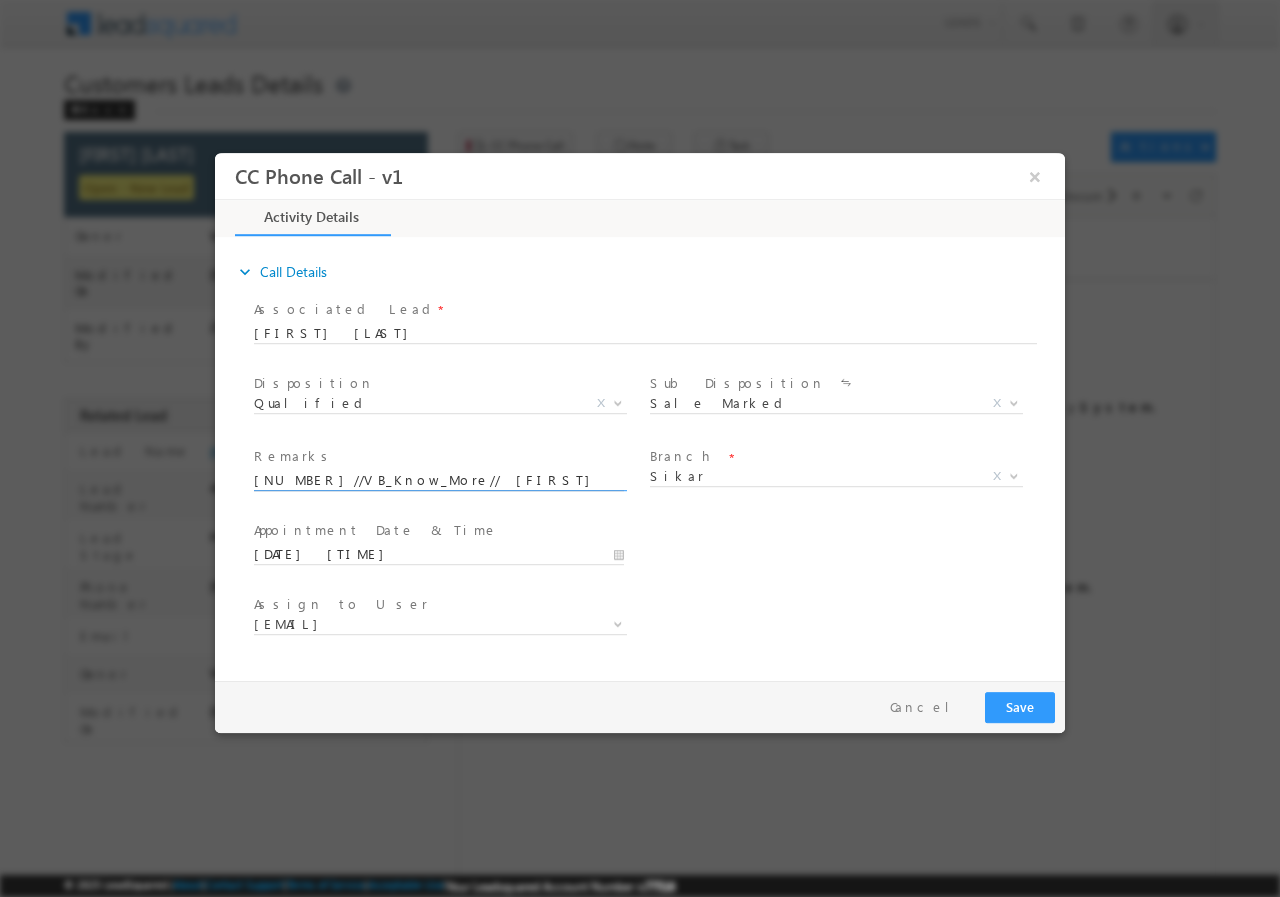 scroll, scrollTop: 0, scrollLeft: 955, axis: horizontal 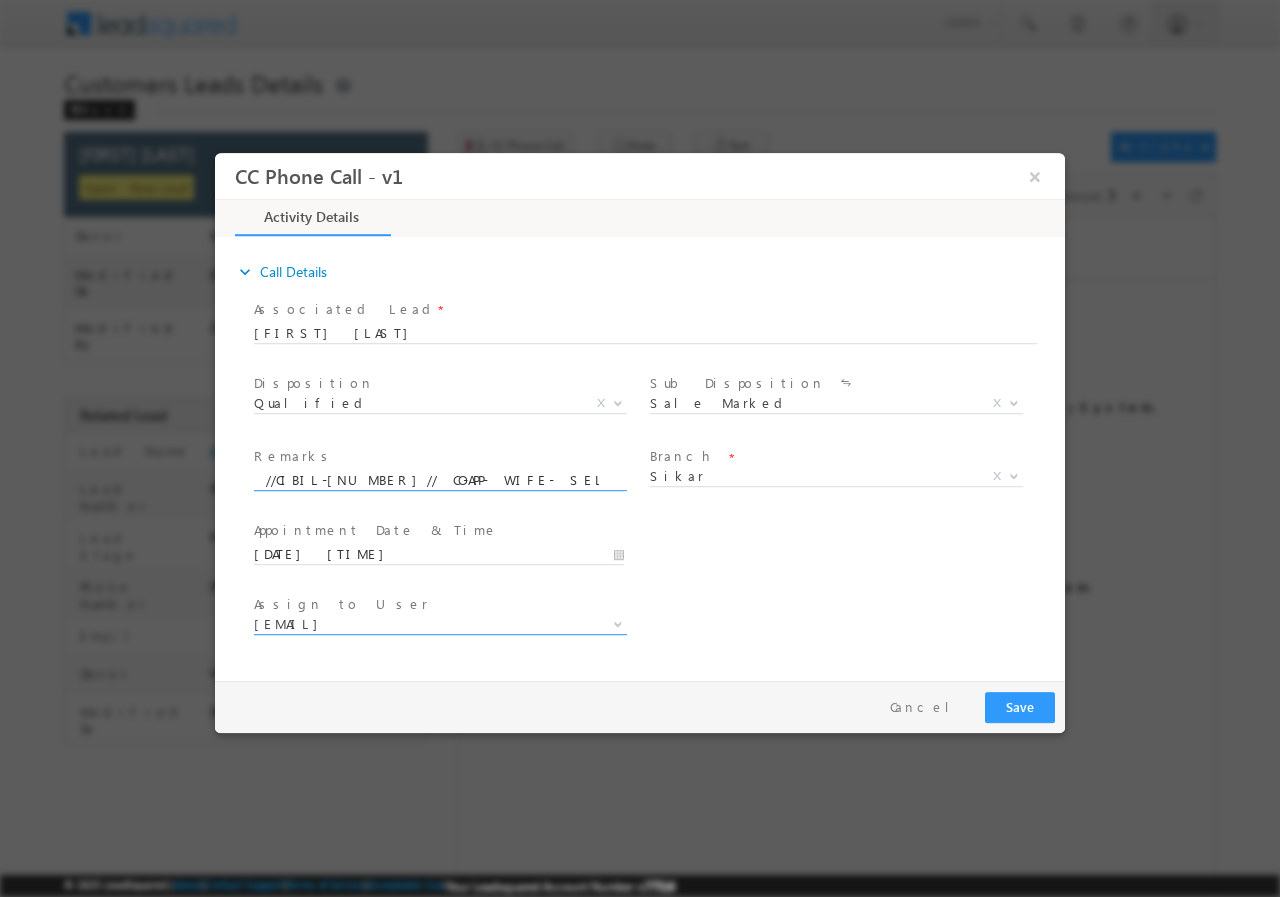 type on "[NUMBER]//VB_Know_More// [FIRST] [LAST]// [PHONE]// BT+TOPUP//LOAN REQ-15L// SALARY -30800//CIBIL-[NUMBER]// CO-APP- WIFE- SELF EMP- 15K//CIBIL-[NUMBER]// [NUMBER]// Cx IS READY TO MEET RM TOMORR" 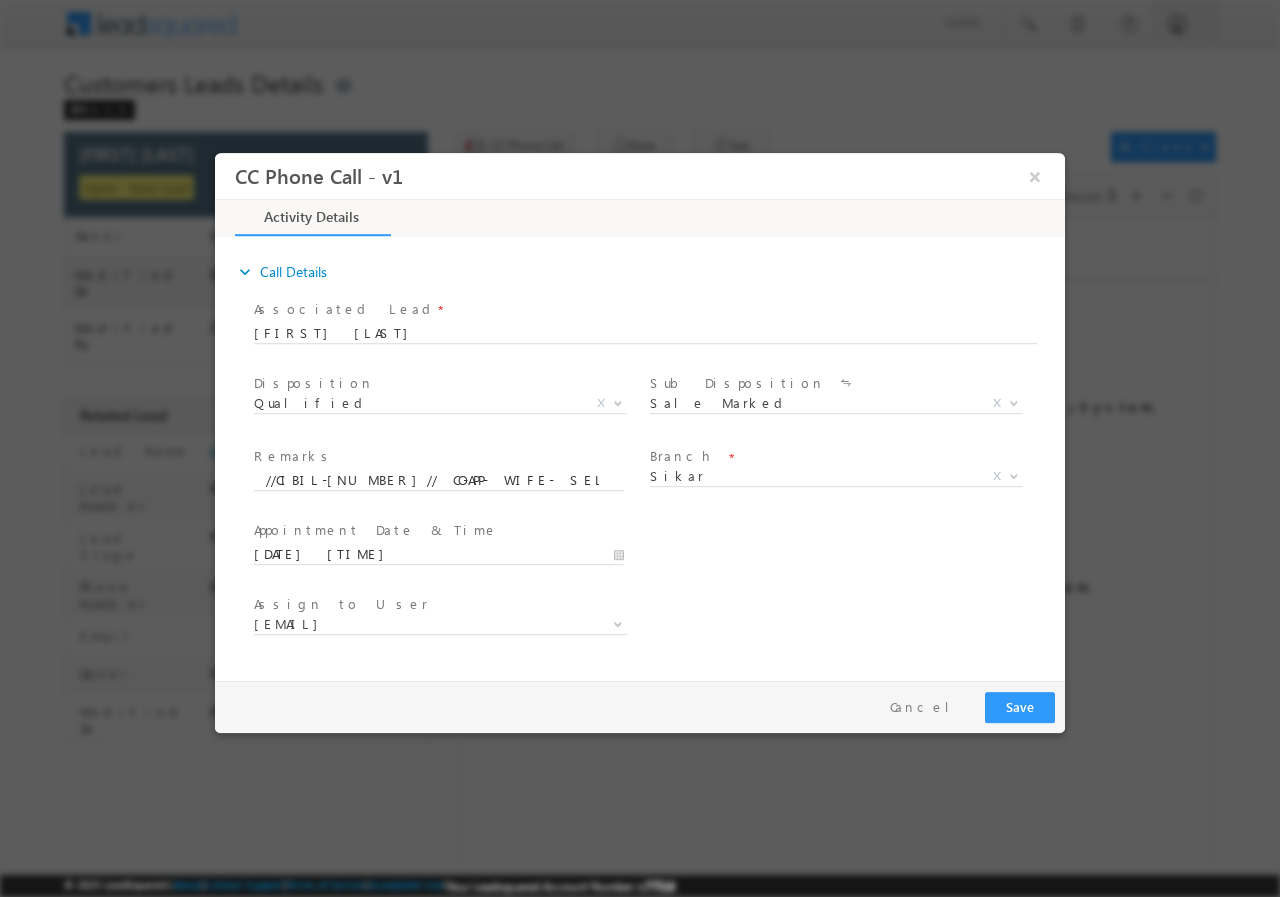 scroll, scrollTop: 0, scrollLeft: 0, axis: both 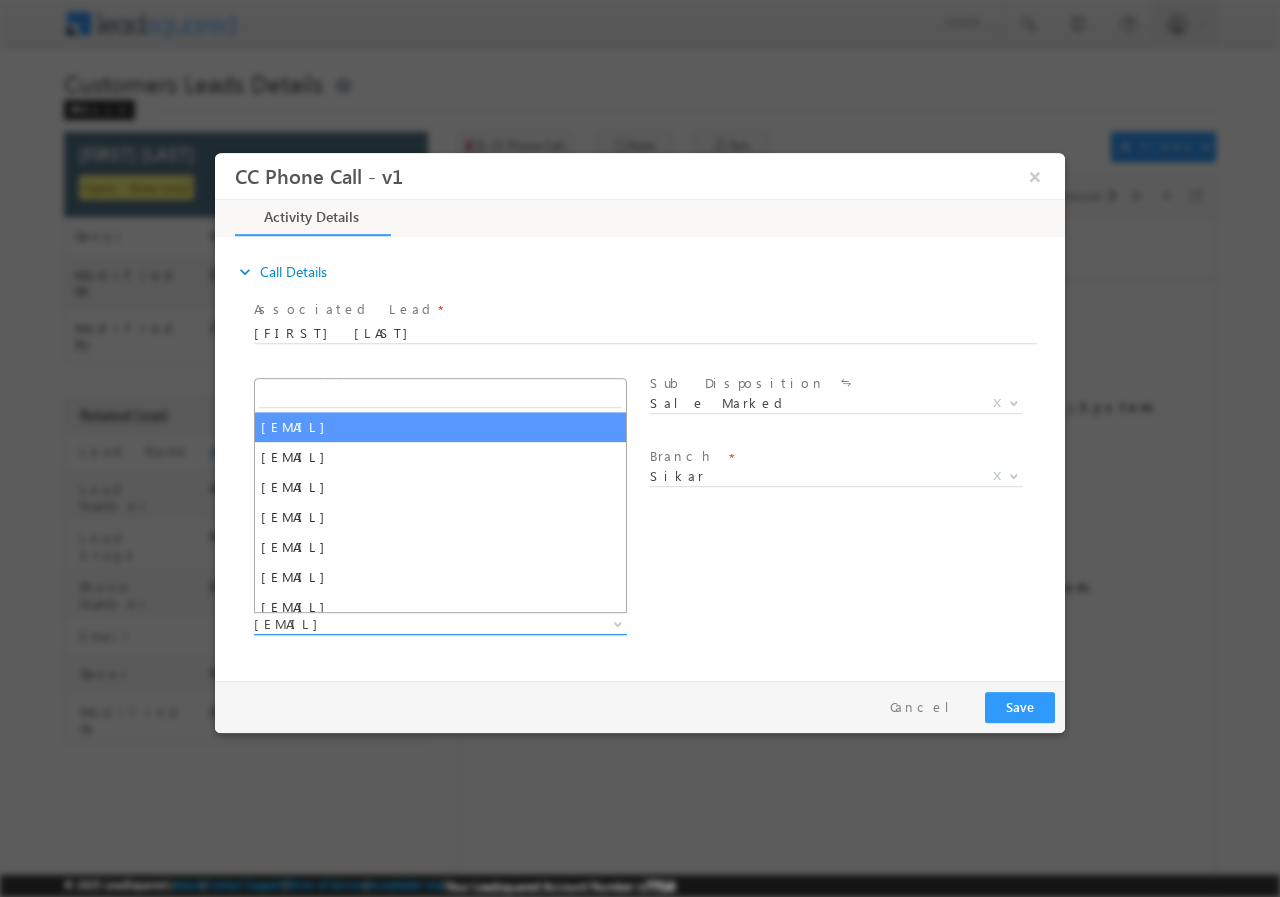 click on "[EMAIL]" at bounding box center [416, 623] 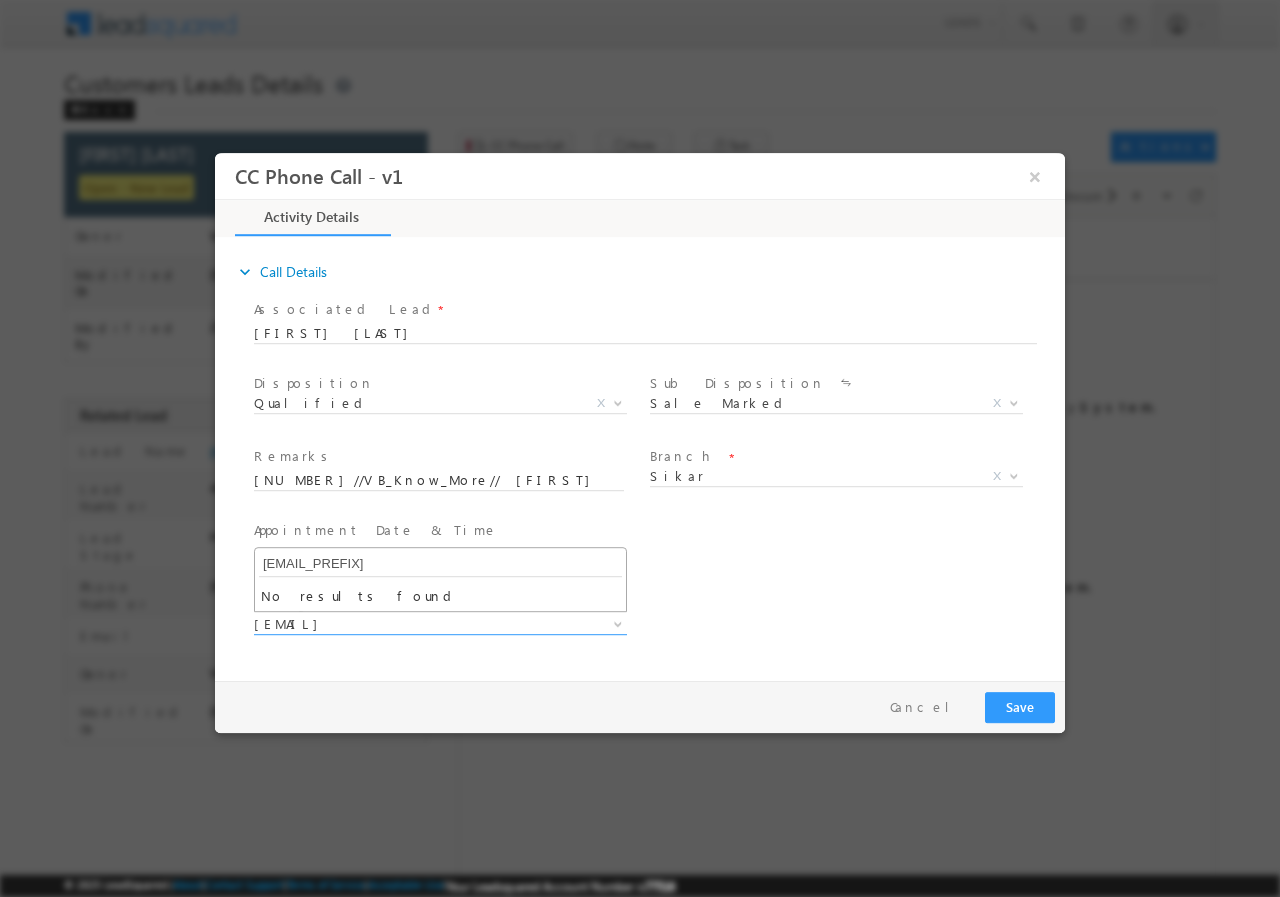 type on "na" 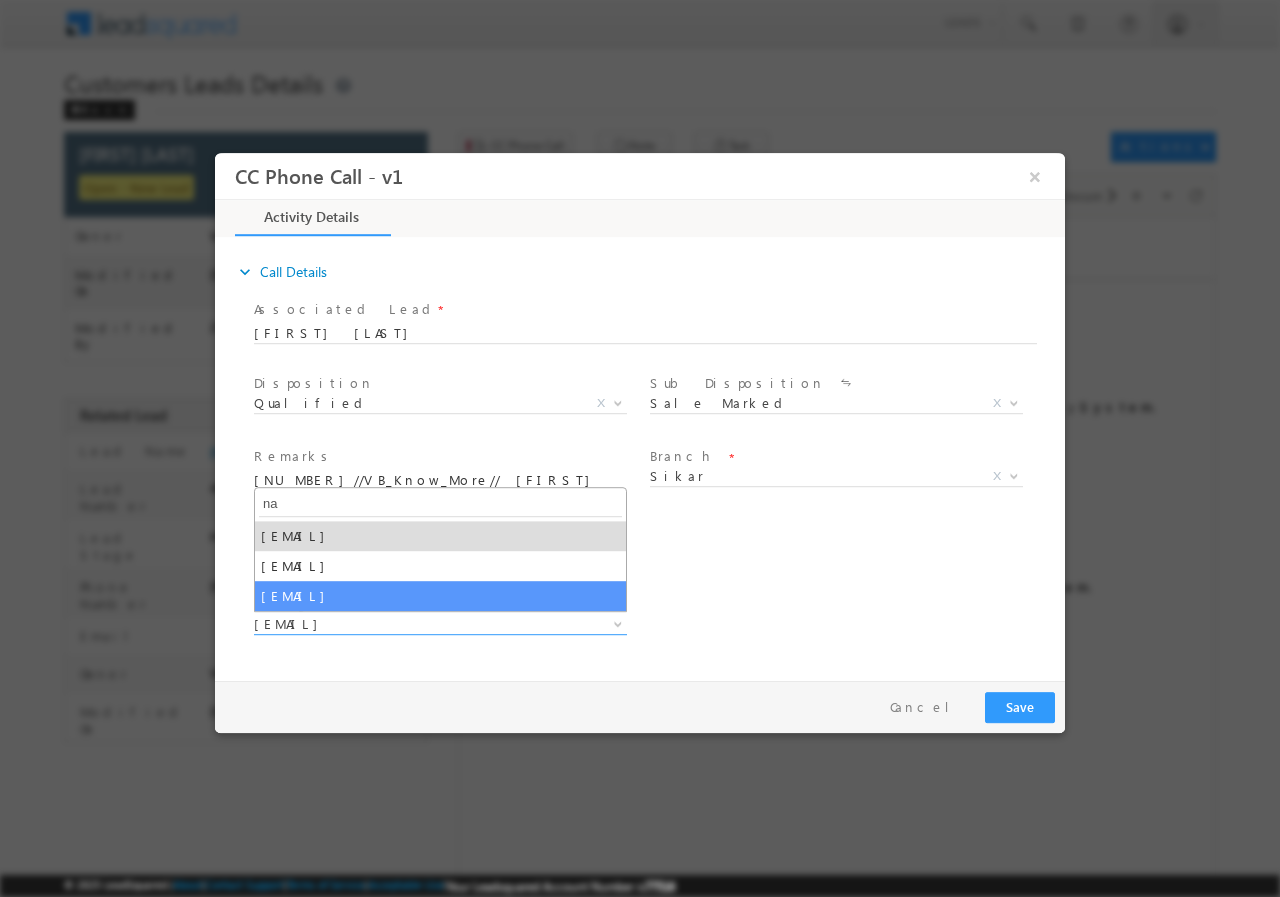 click on "User Branch
*
Appointment Date & Time
*
[DATE] [TIME]" at bounding box center (657, 552) 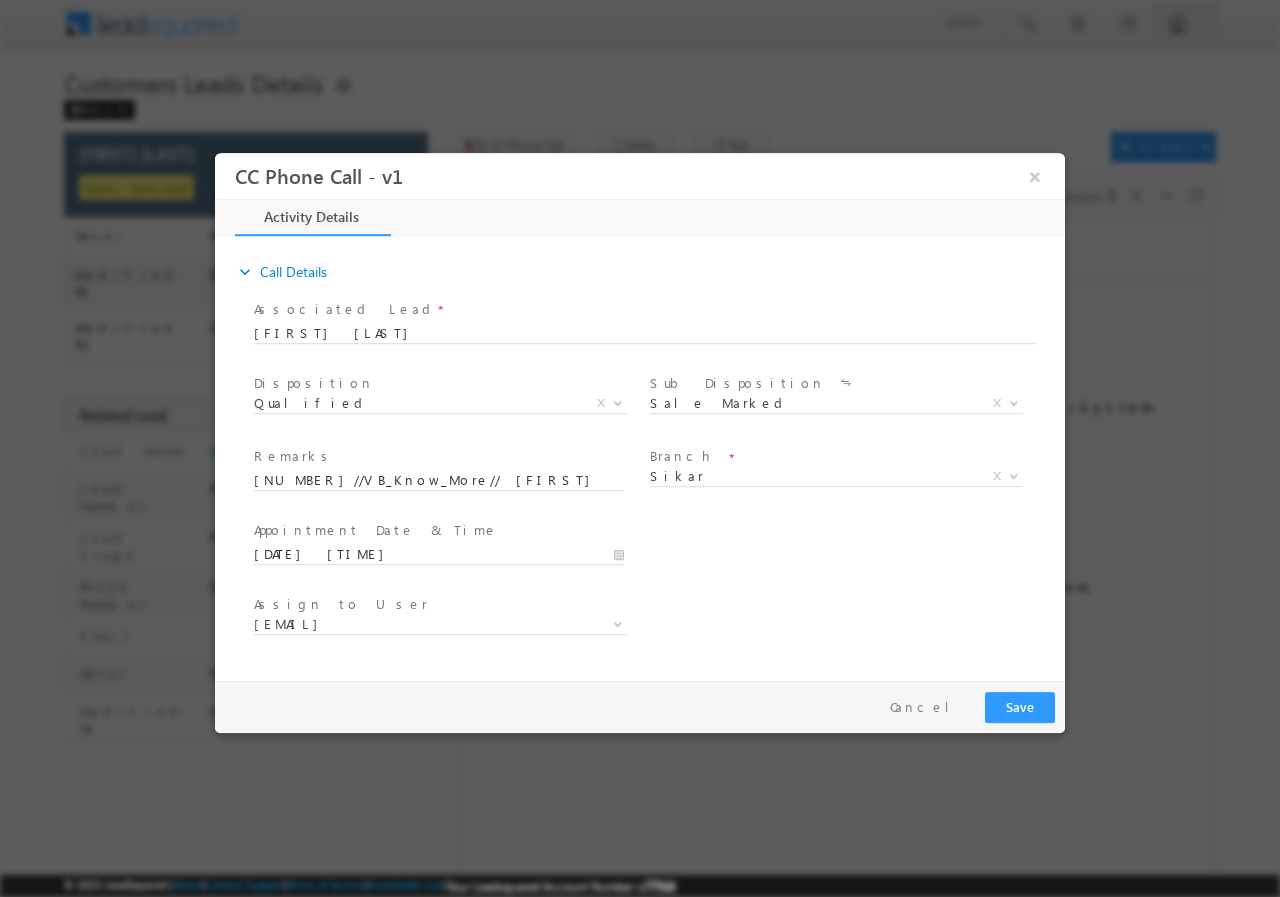 click on "User Branch
*
Appointment Date & Time
*
[DATE] [TIME]" at bounding box center [657, 552] 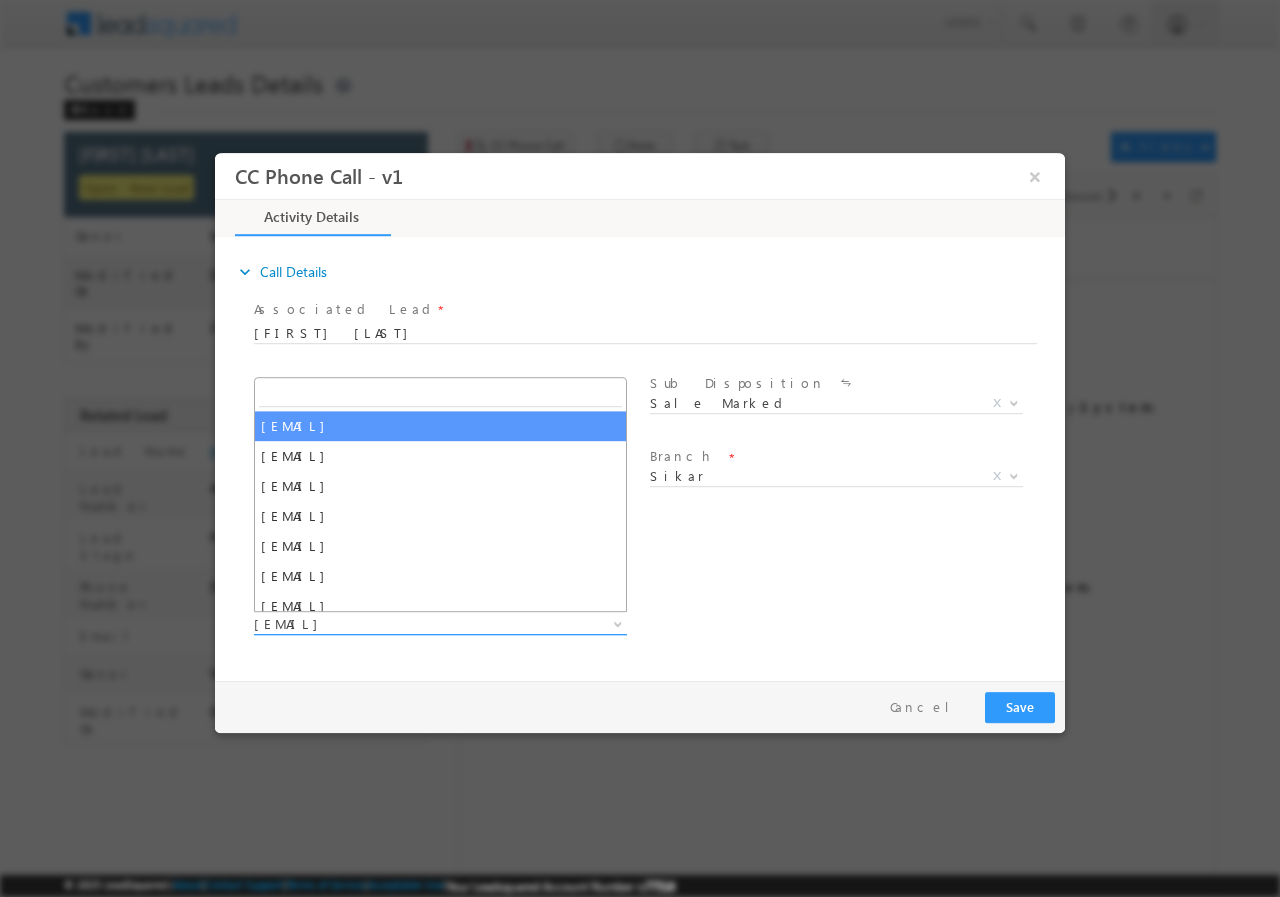 click on "[EMAIL]" at bounding box center [416, 623] 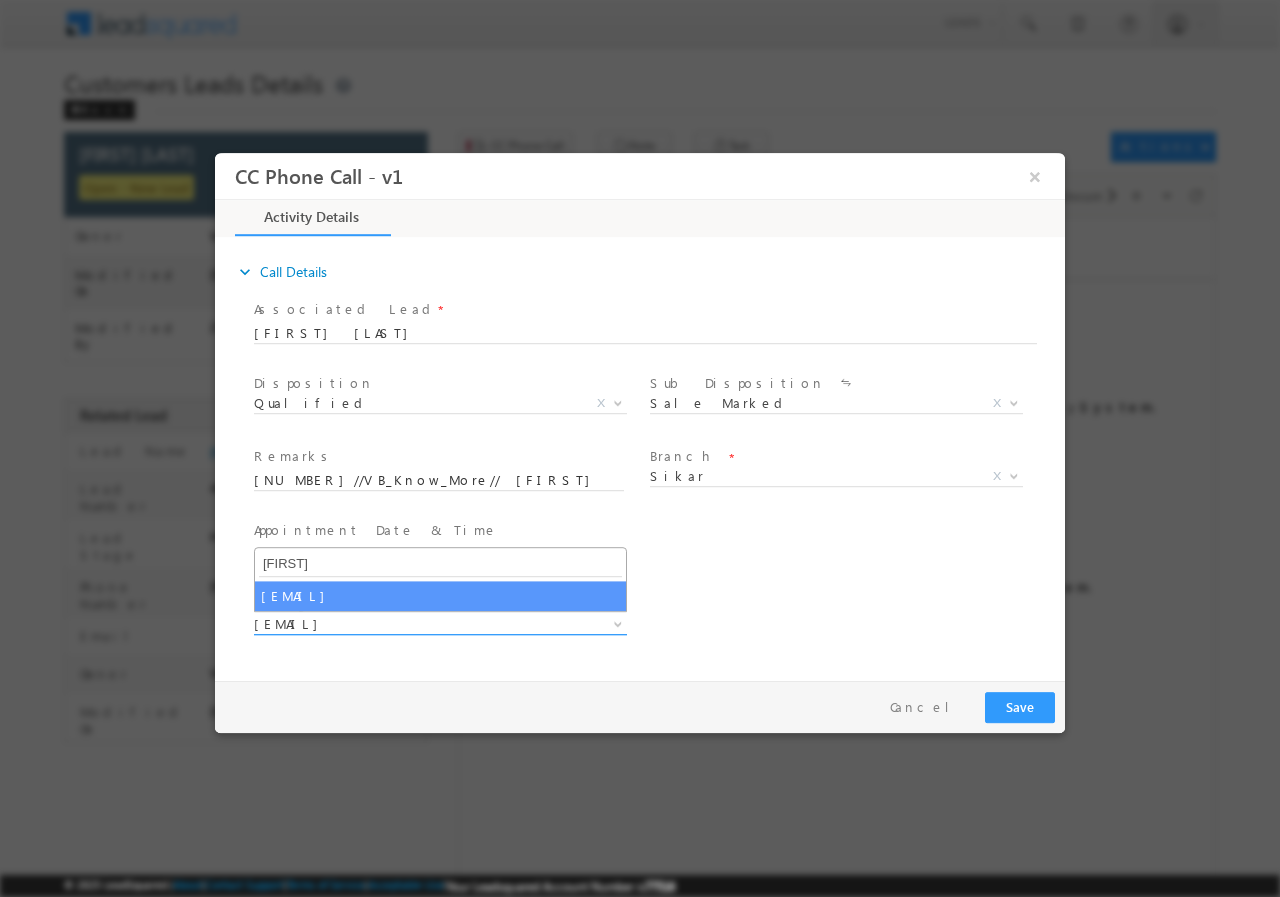 type on "J" 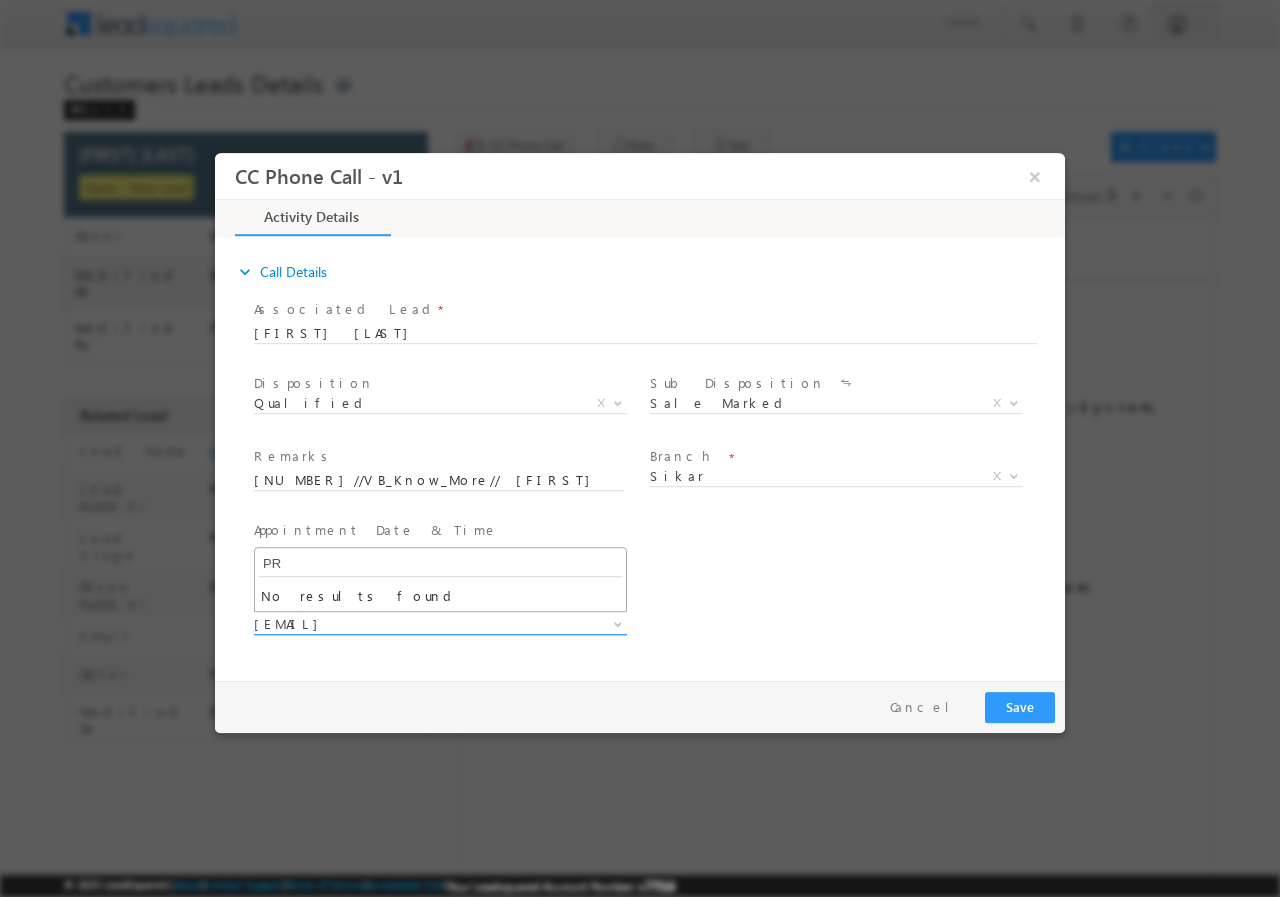 type on "P" 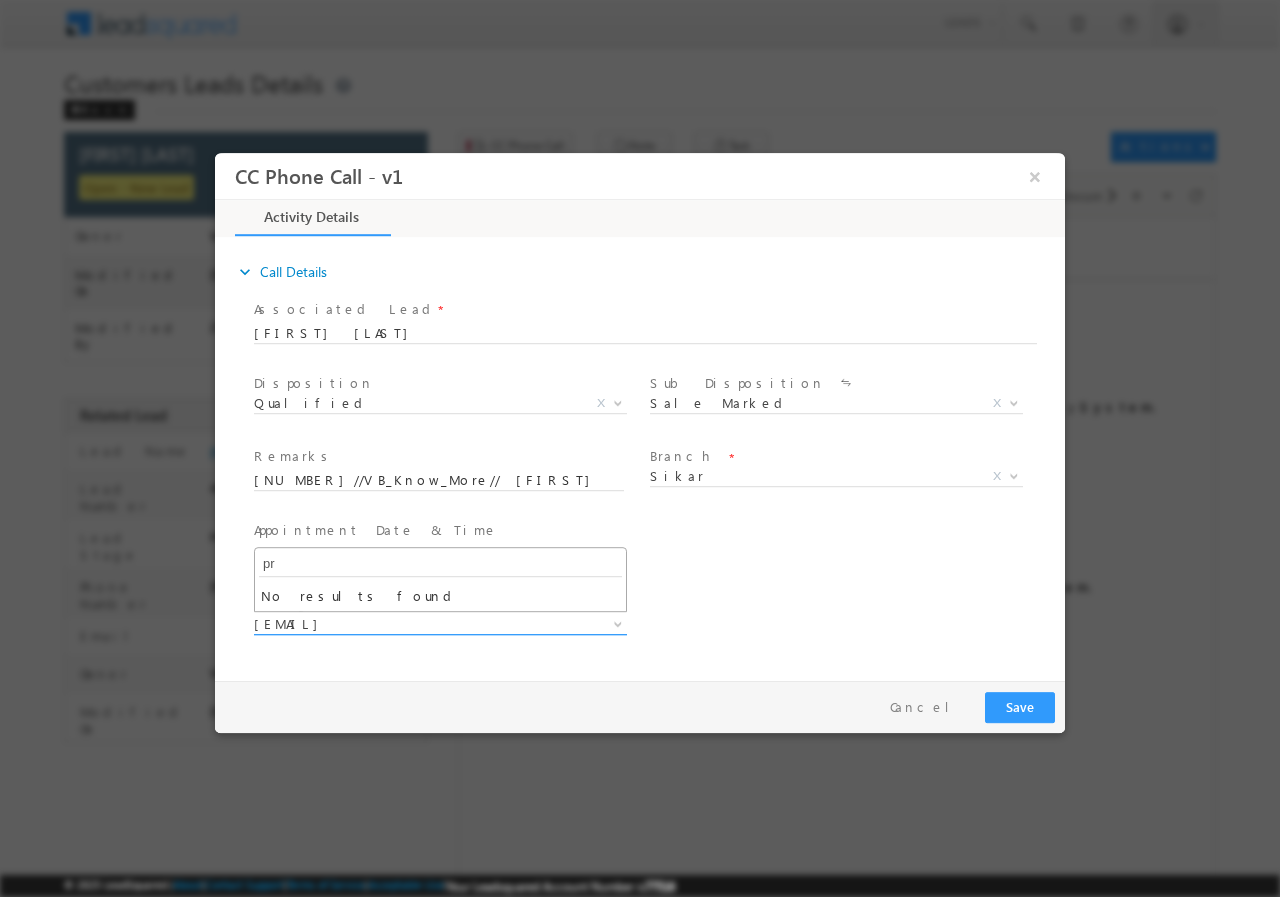 type on "p" 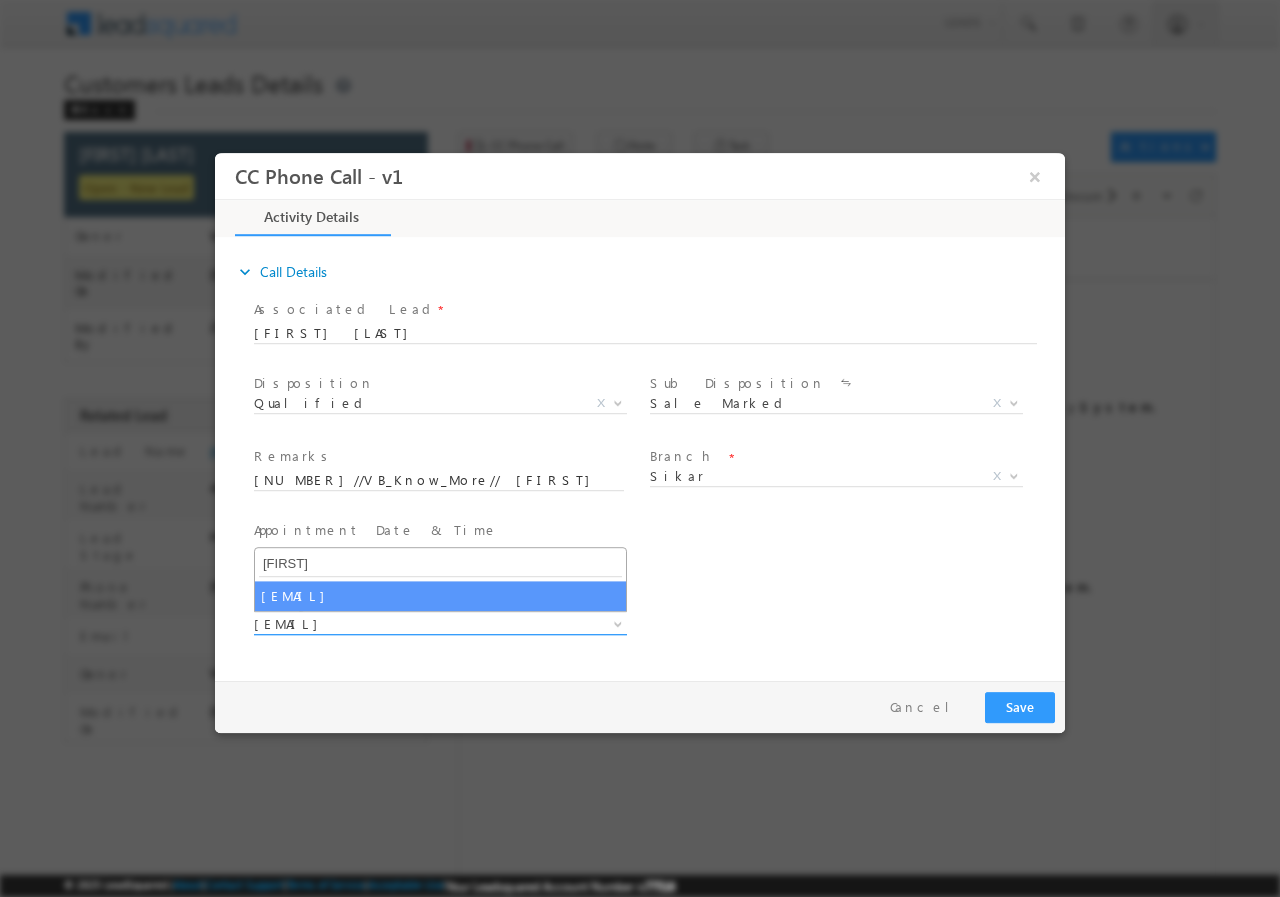 type on "j" 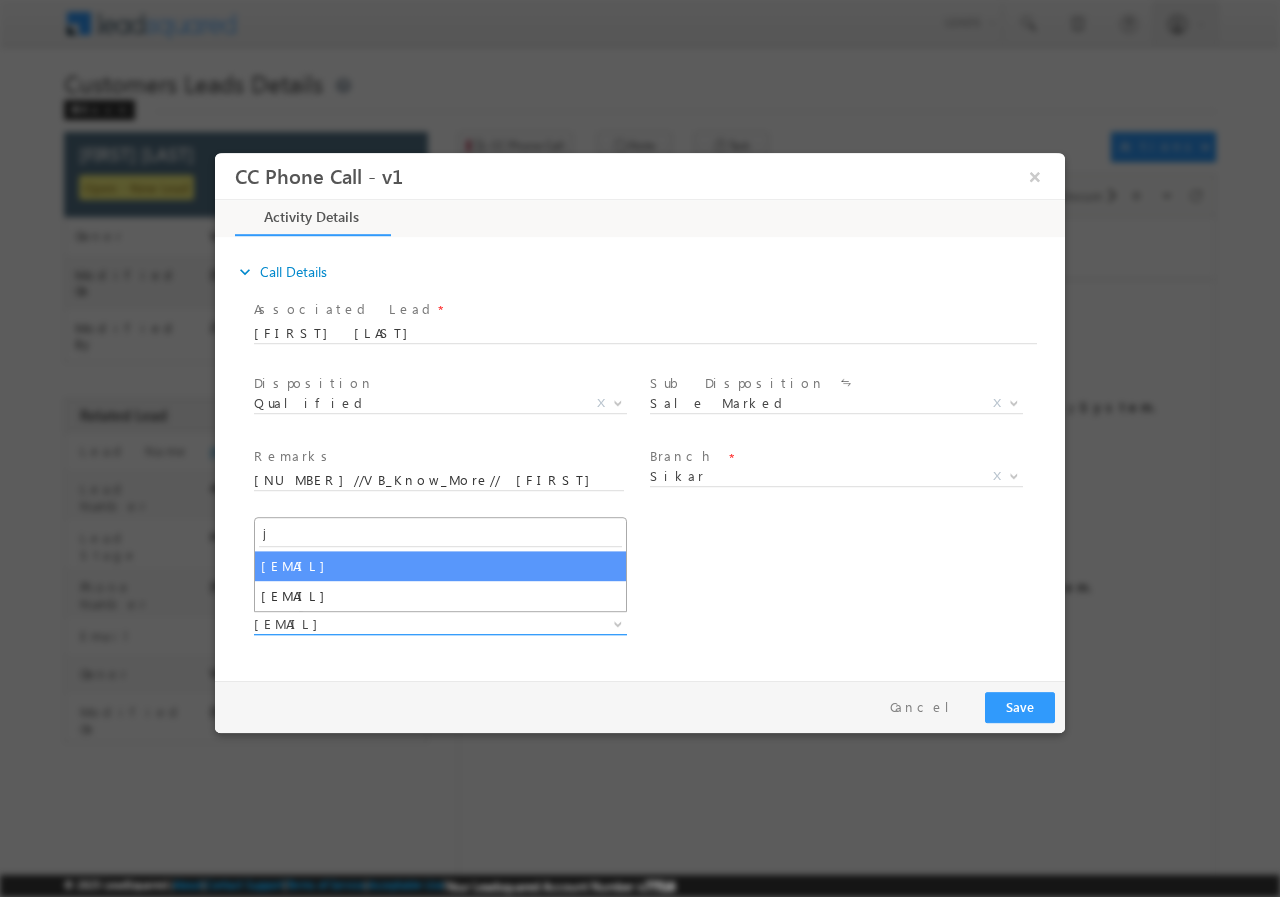 type 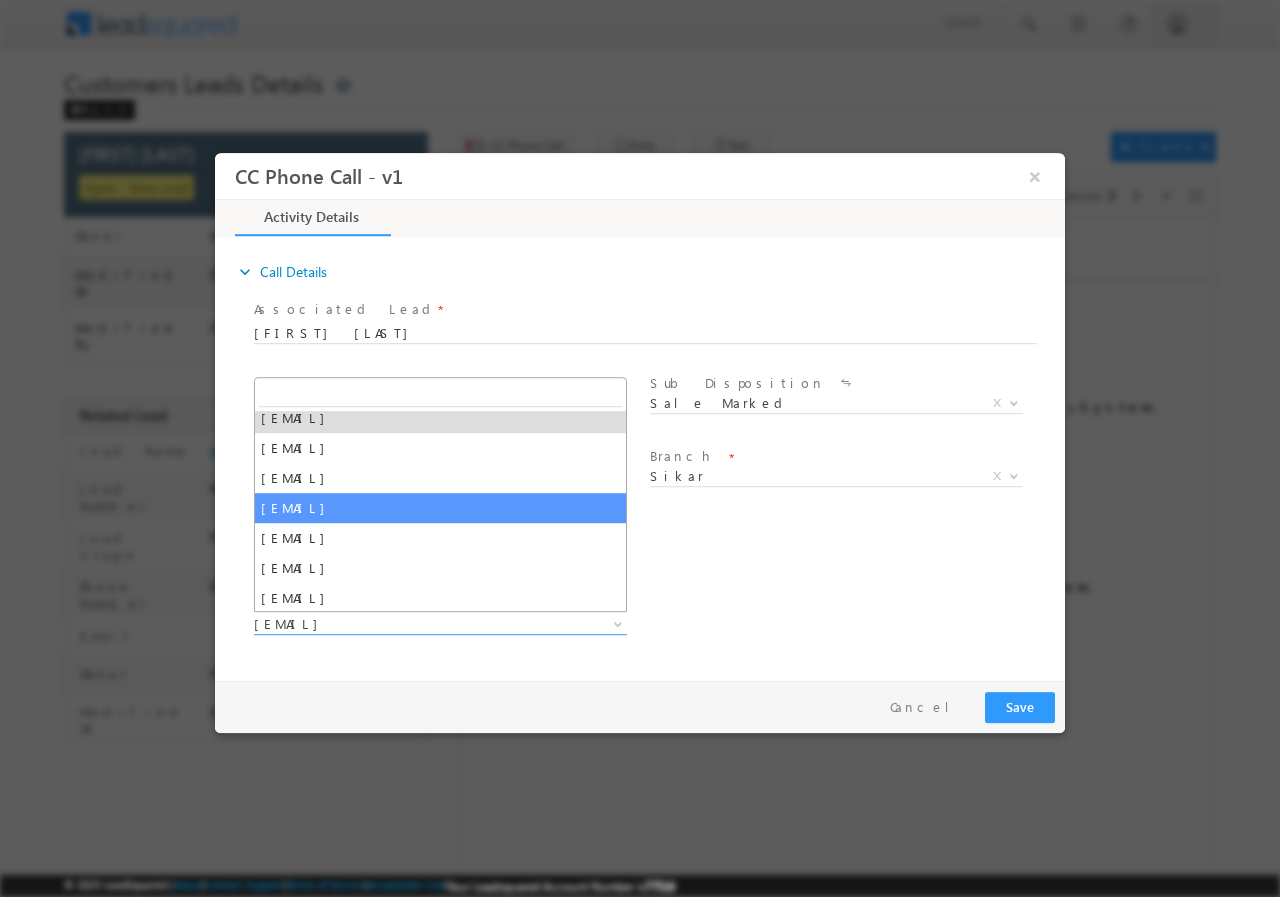 scroll, scrollTop: 10, scrollLeft: 0, axis: vertical 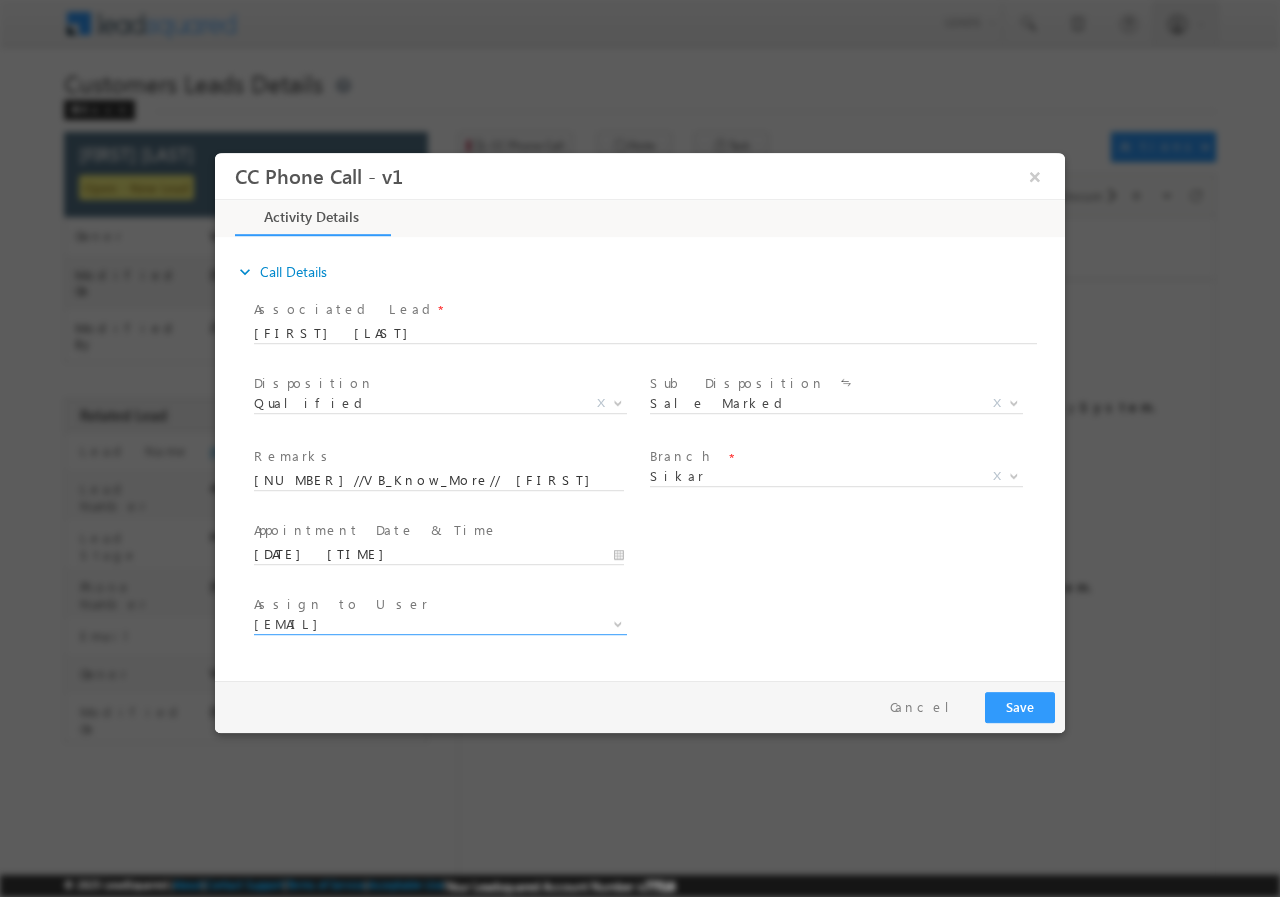 click on "User Branch
*
Appointment Date & Time
*
[DATE] [TIME]" at bounding box center [657, 552] 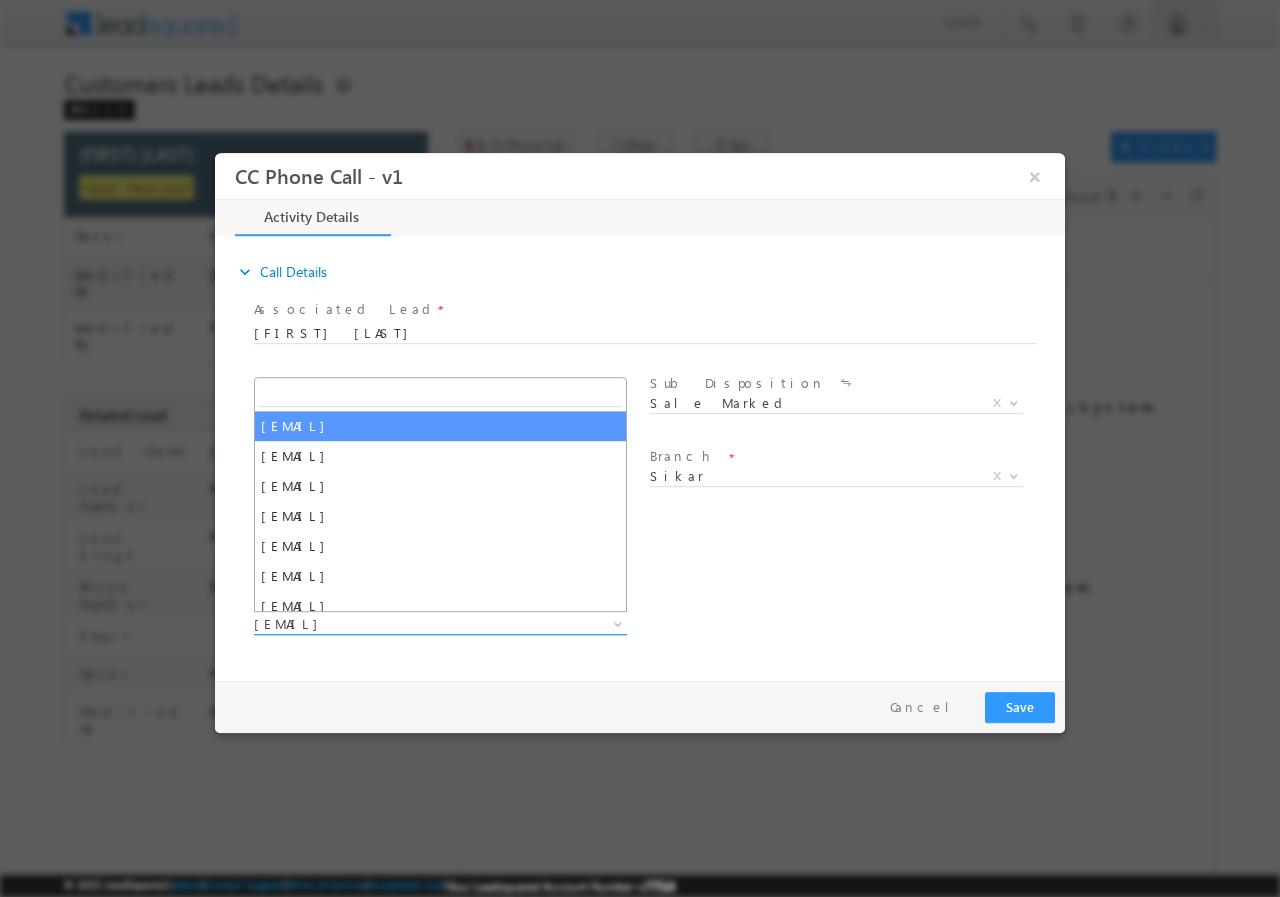 click on "[EMAIL]" at bounding box center (416, 623) 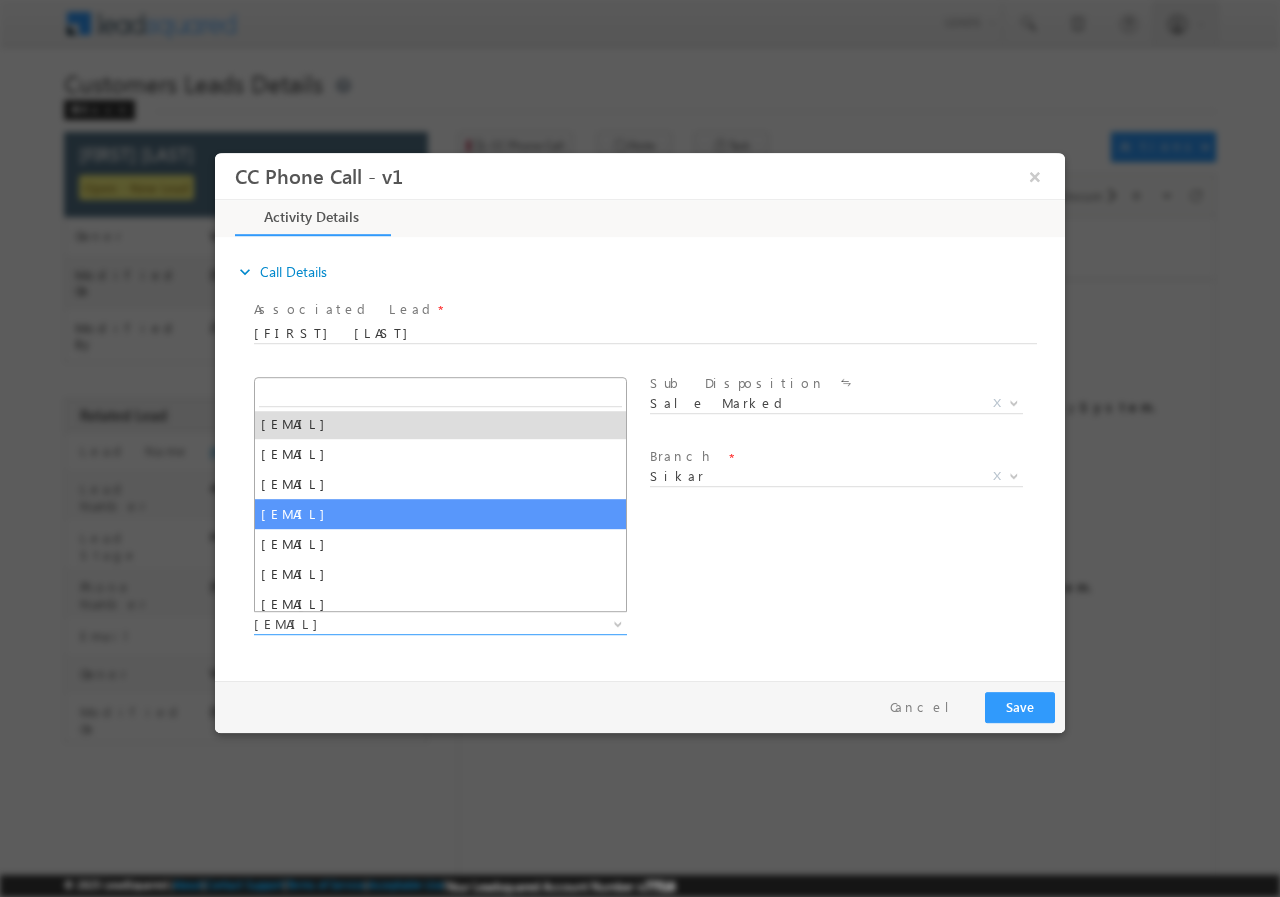 scroll, scrollTop: 0, scrollLeft: 0, axis: both 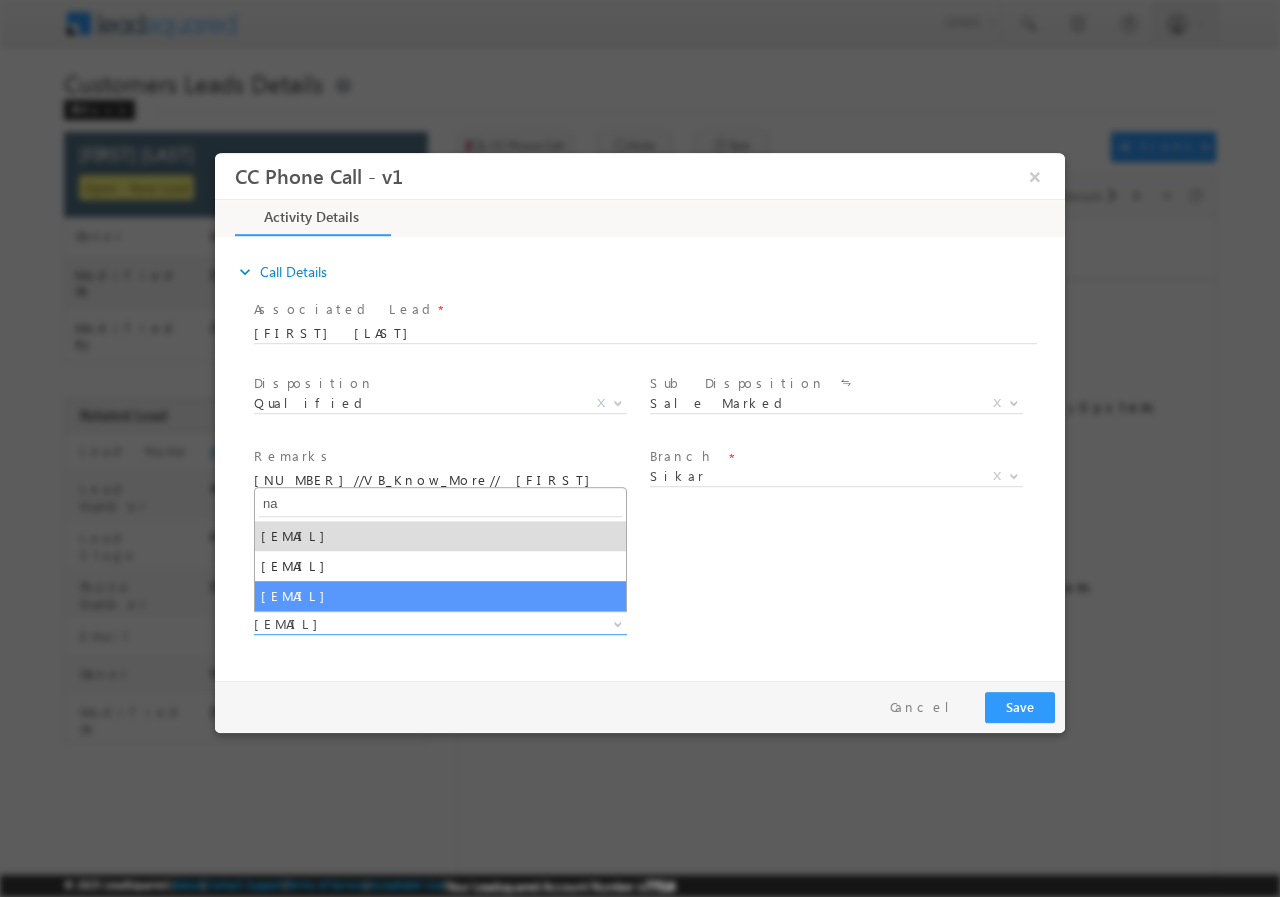 type on "n" 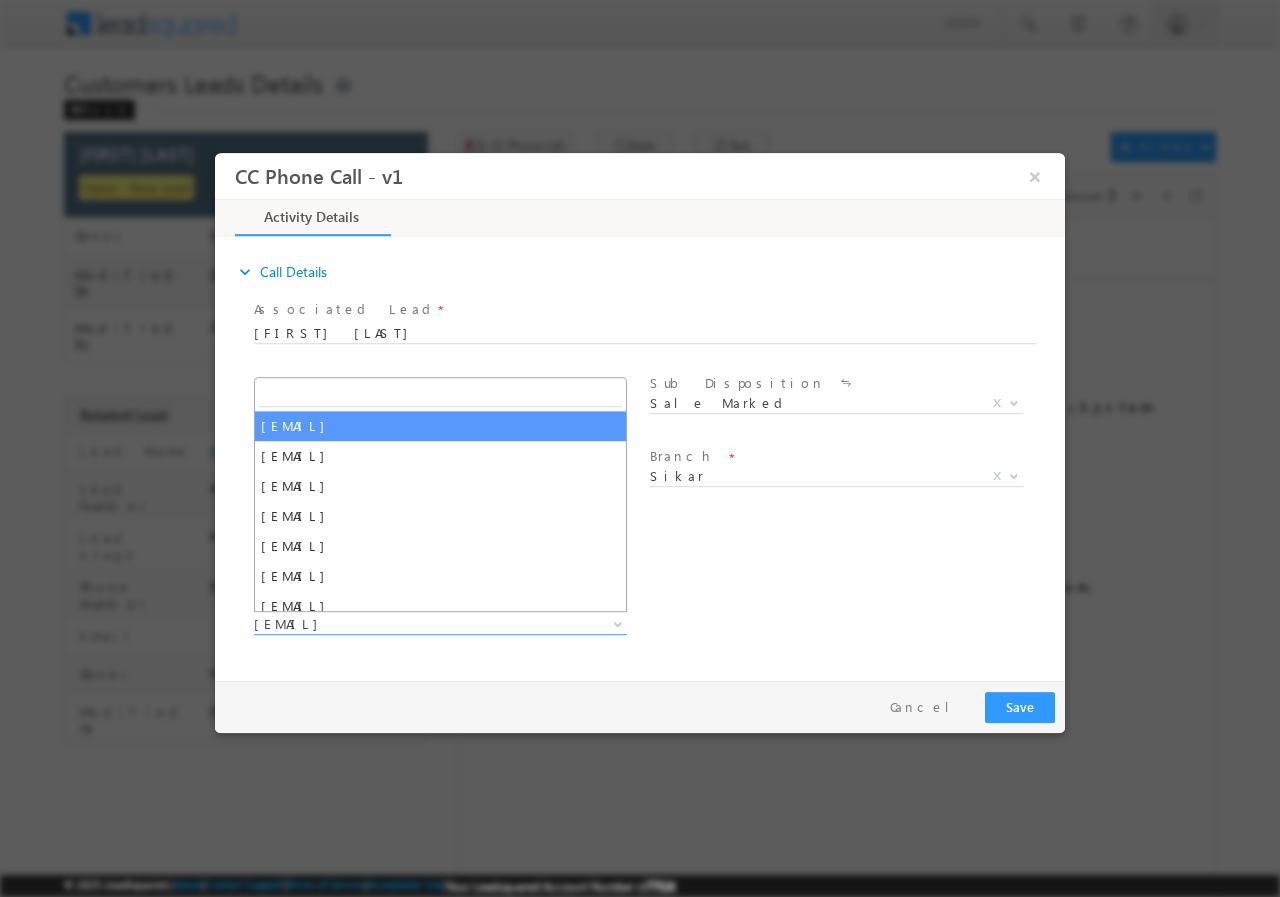 paste on "[EMAIL]" 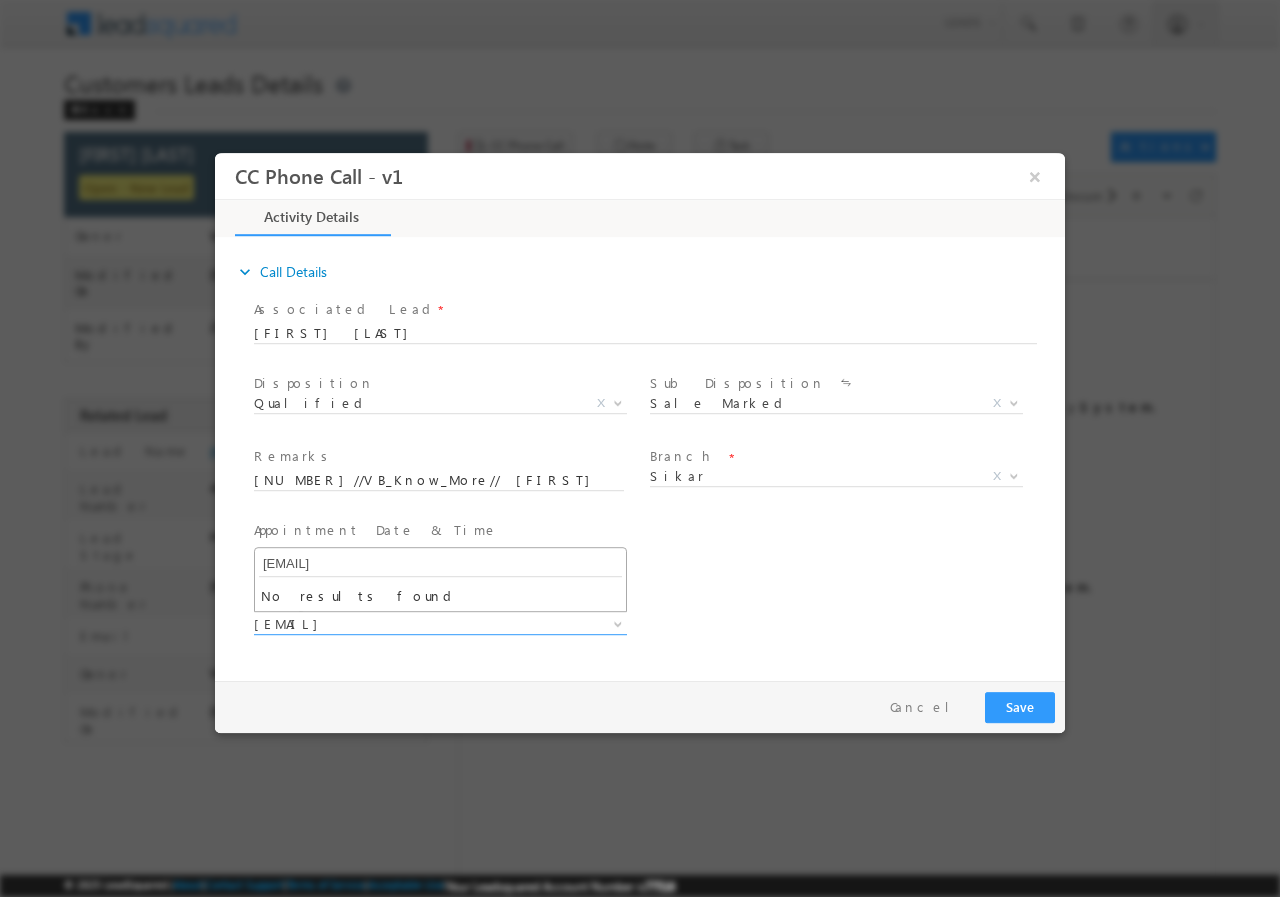 click on "User Branch
*
Appointment Date & Time
*
[DATE] [TIME]" at bounding box center (657, 552) 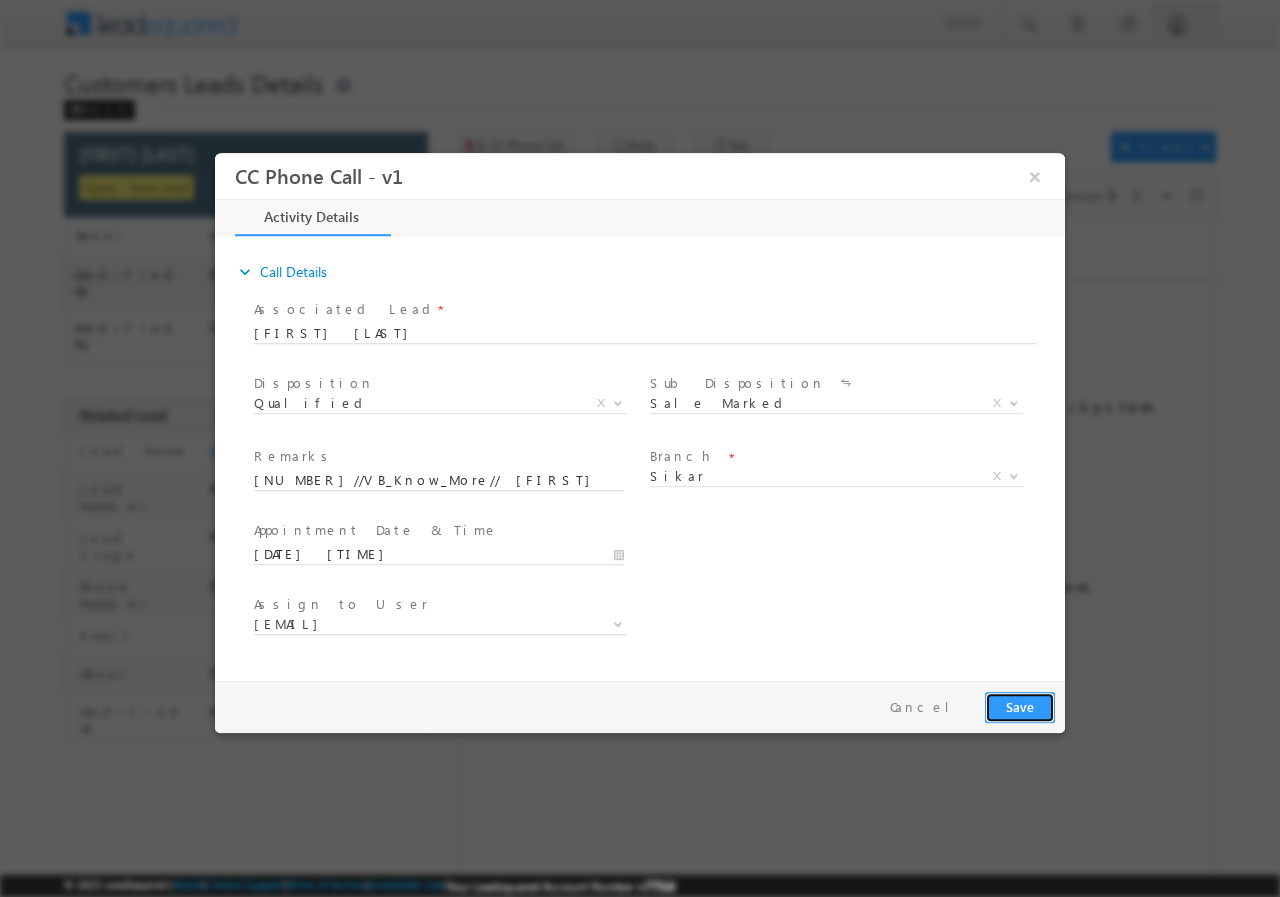 click on "Save" at bounding box center [1020, 706] 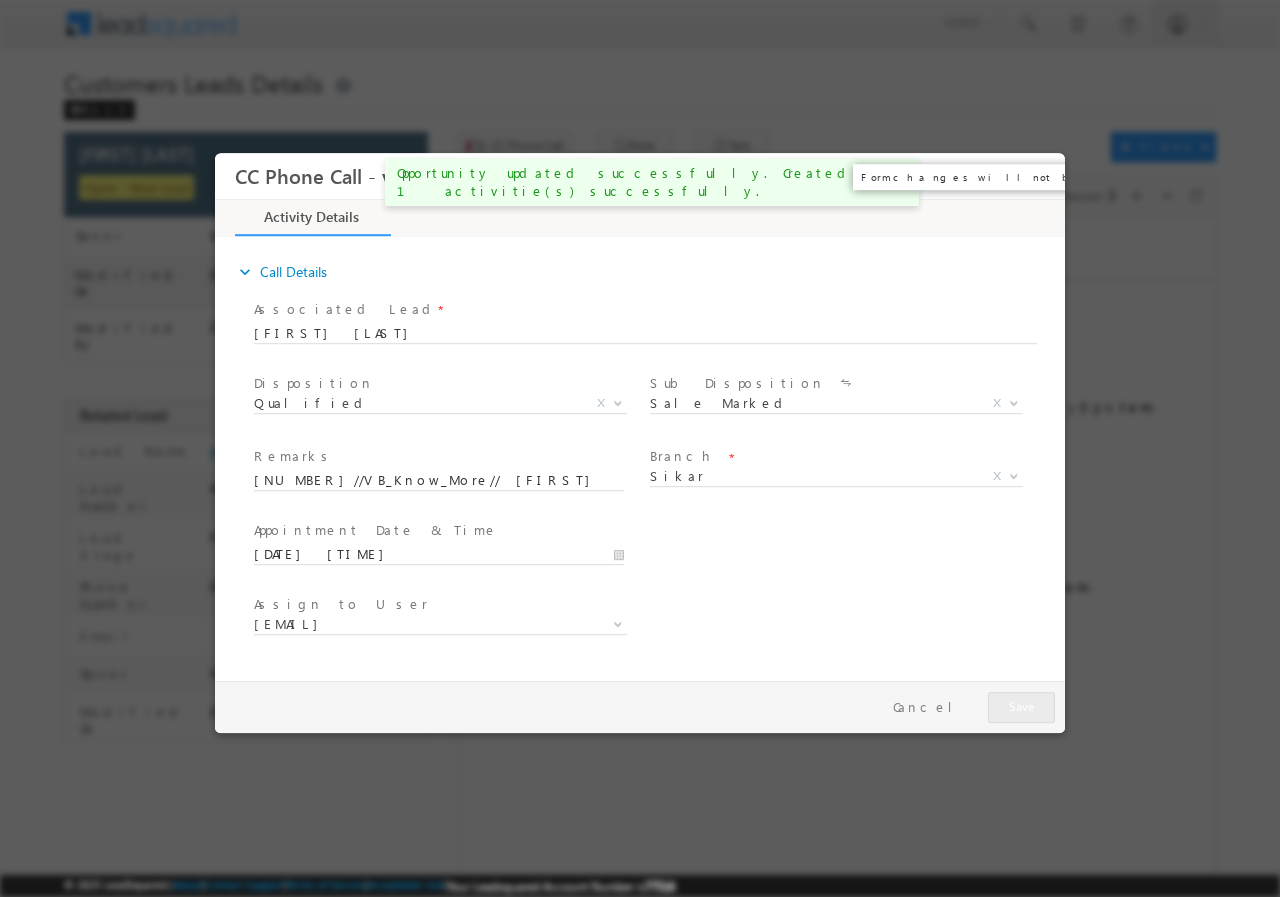 click on "×" at bounding box center [1035, 175] 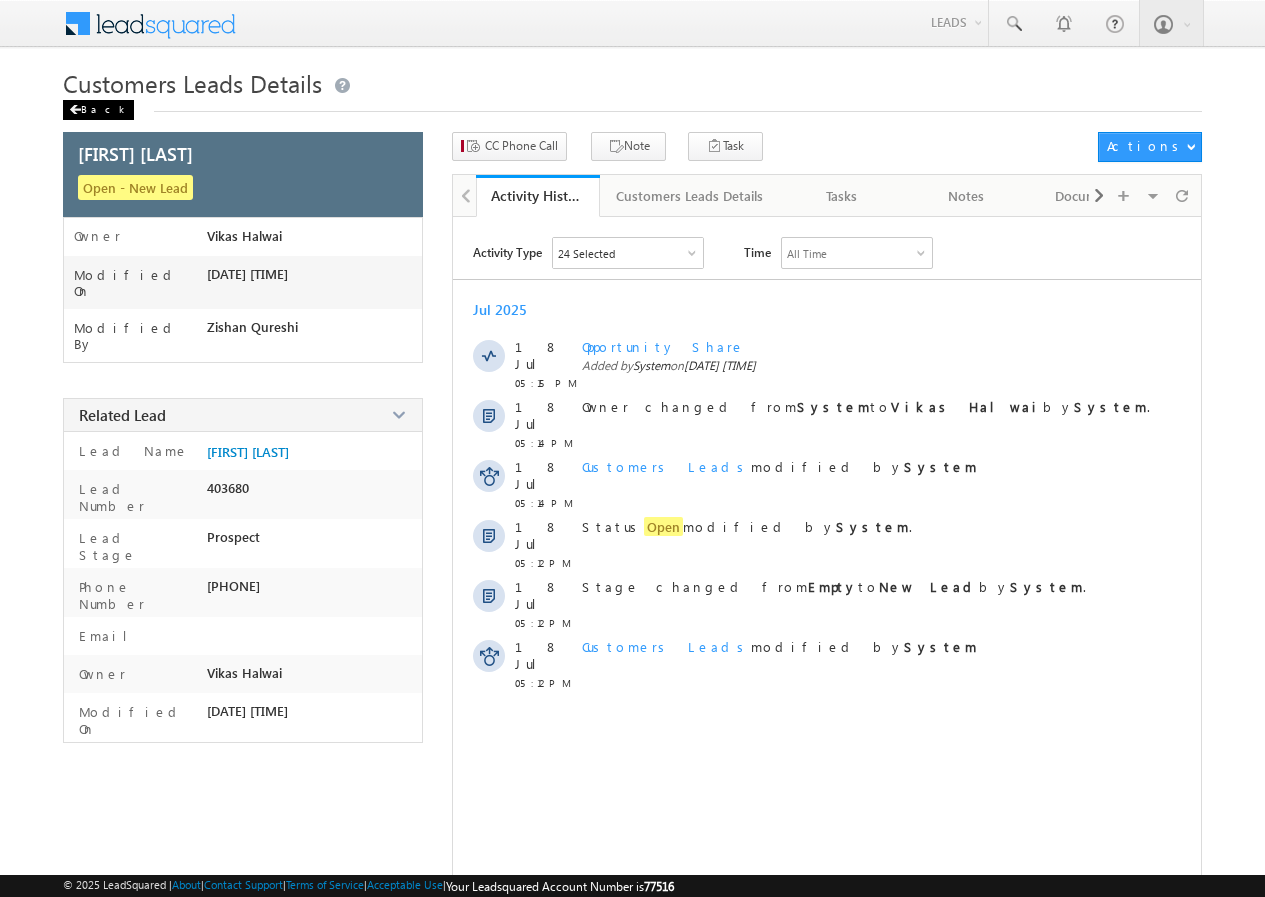 click on "Back" at bounding box center [98, 110] 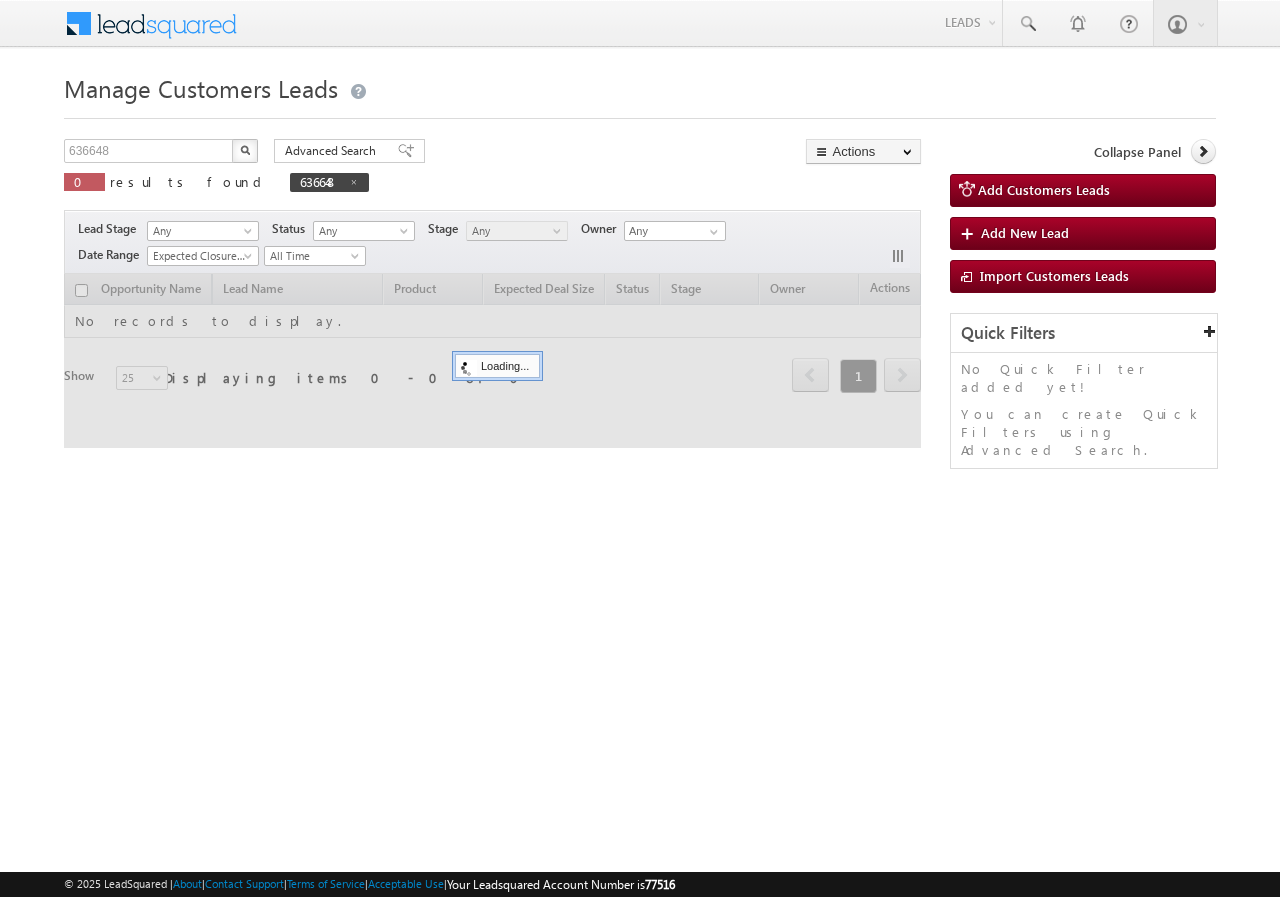 scroll, scrollTop: 0, scrollLeft: 0, axis: both 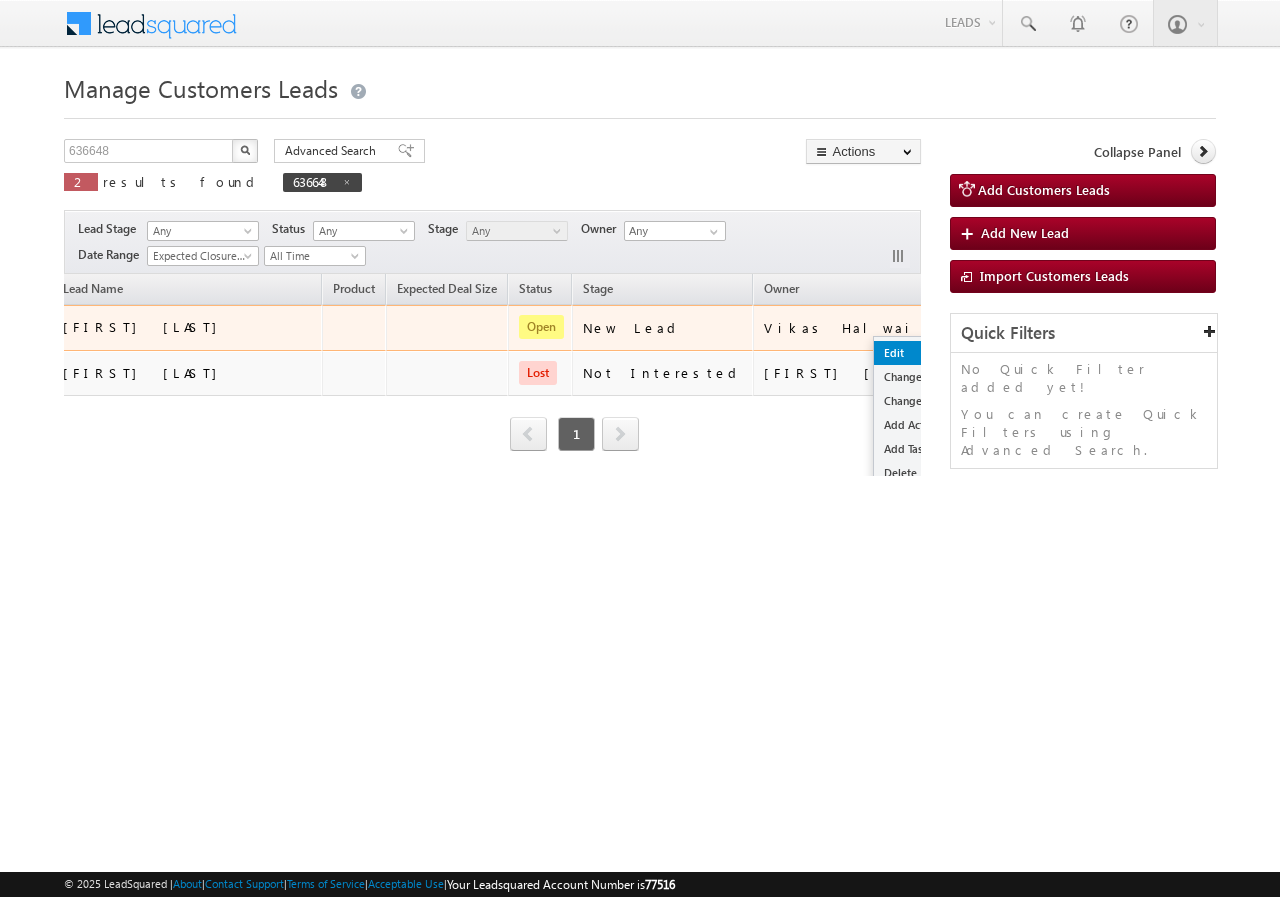 click on "Edit" at bounding box center (924, 353) 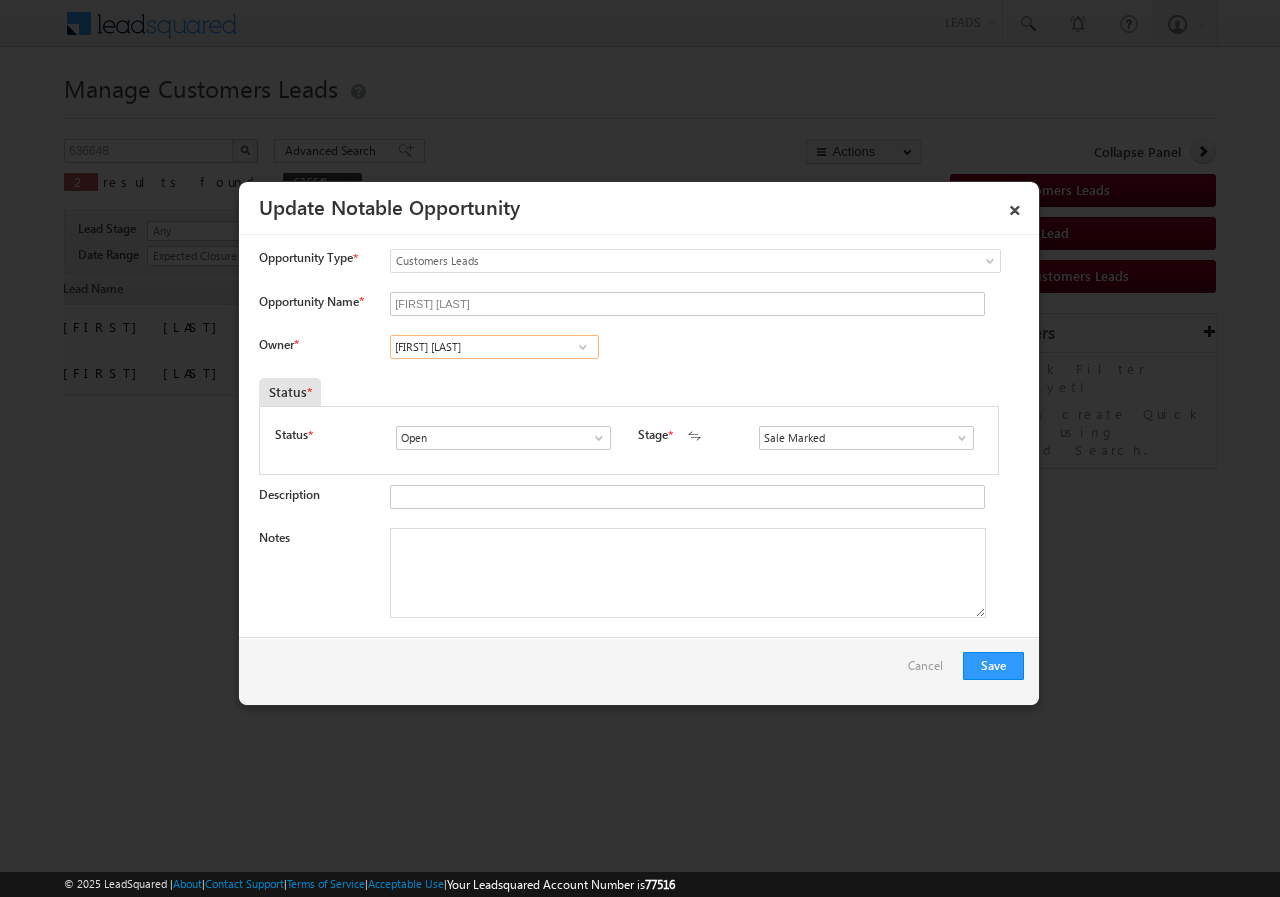 click on "Ajay Kumar Nayak" at bounding box center (494, 347) 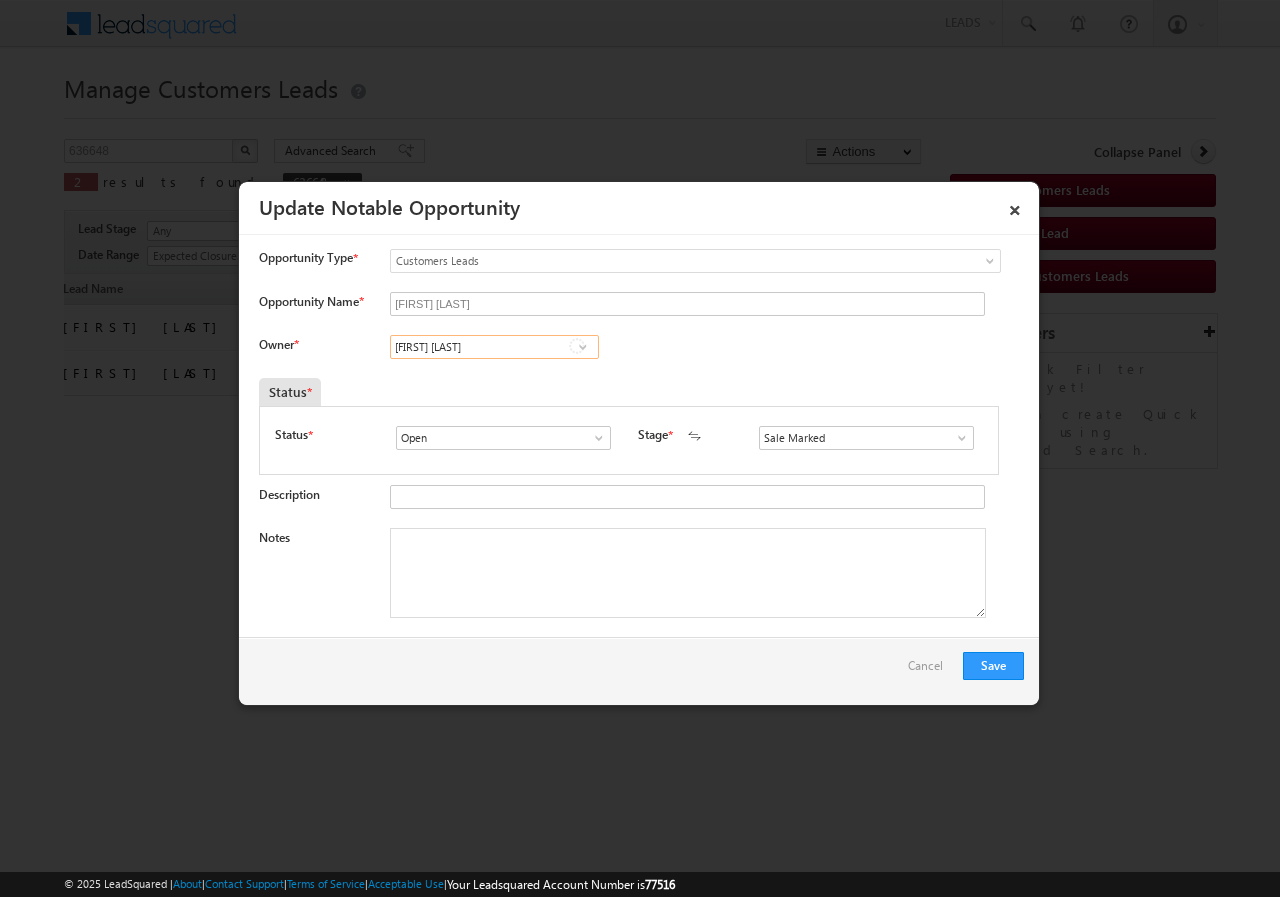 paste on "[EMAIL]" 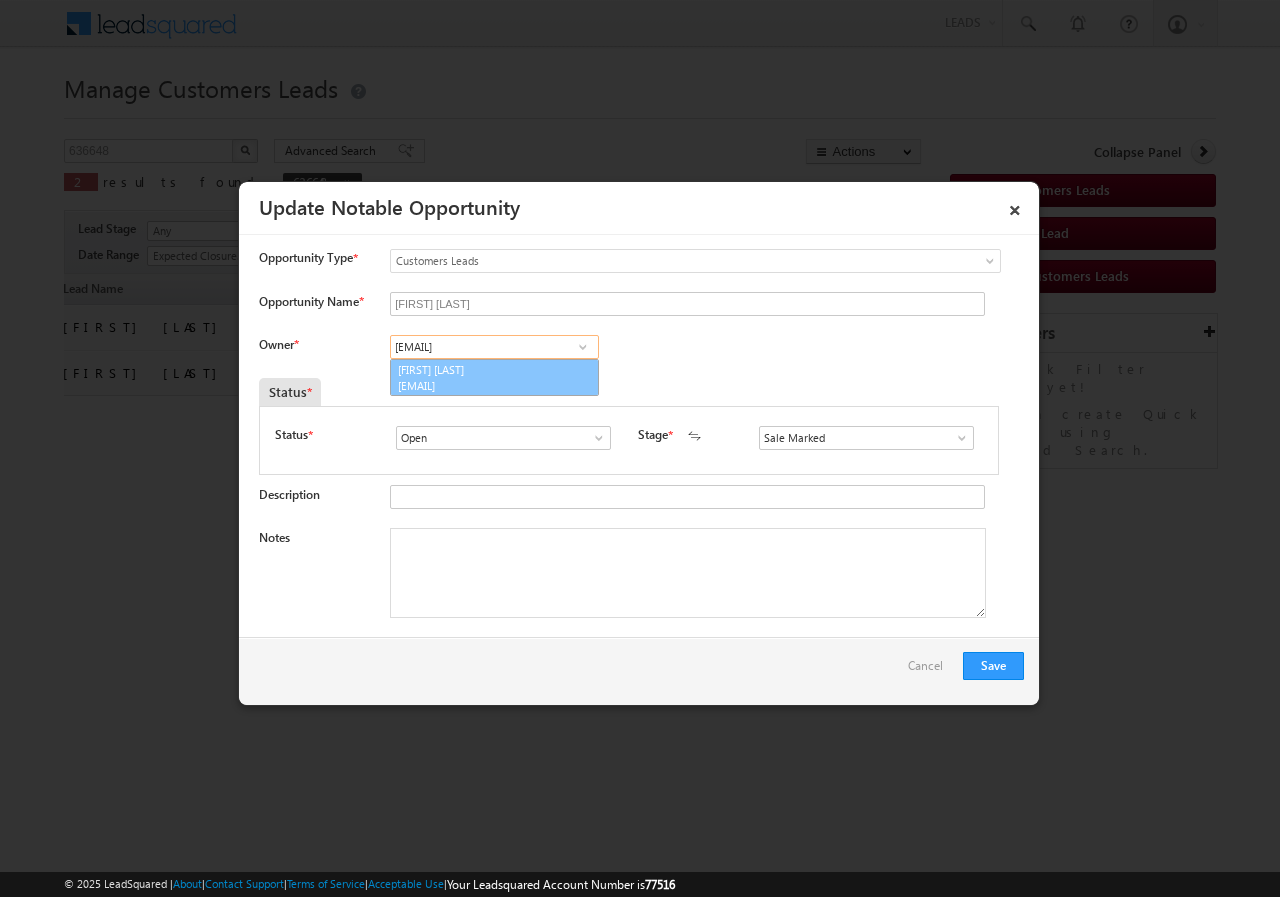 click on "[EMAIL]" at bounding box center (488, 385) 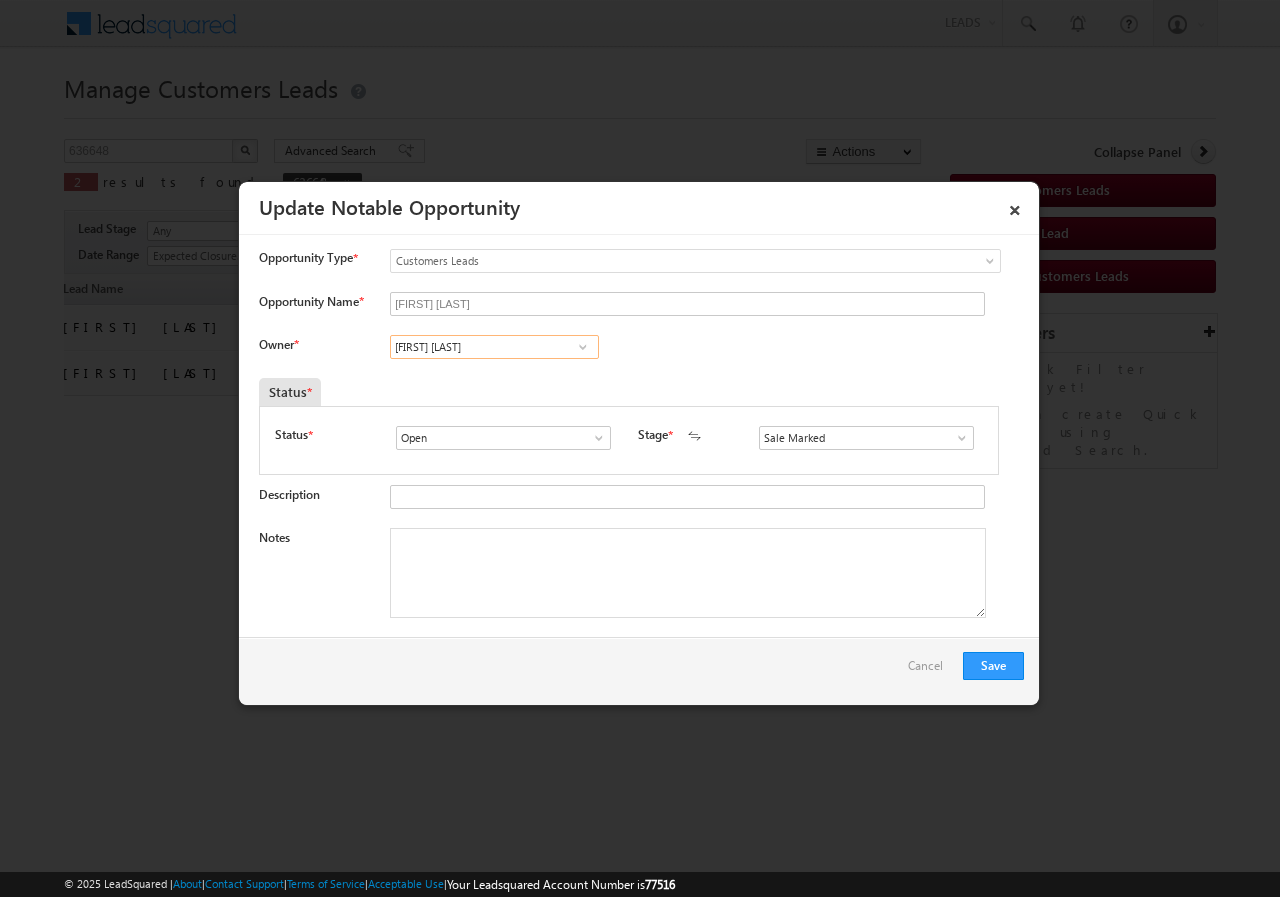type on "Narayan Bhuriya" 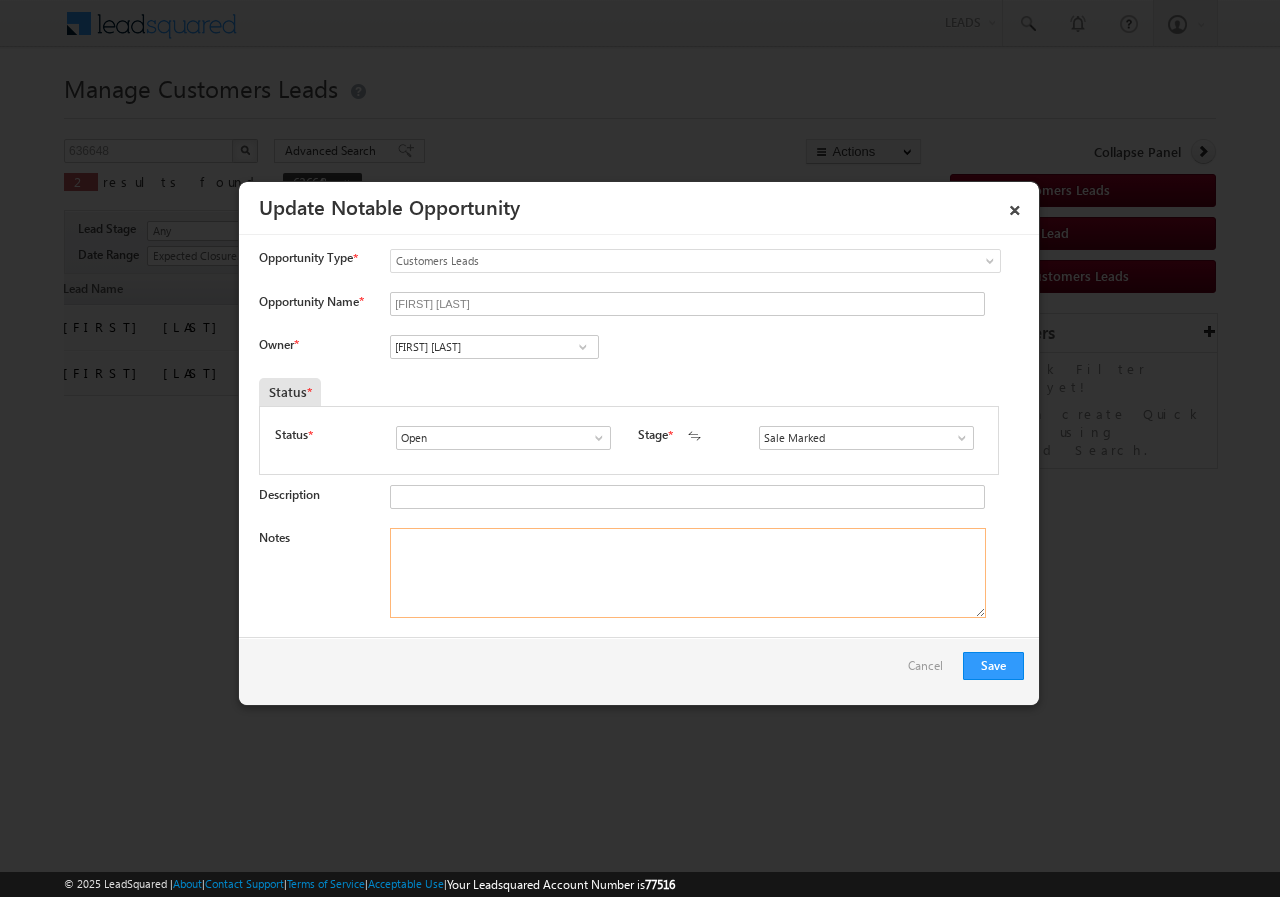 click on "Notes" at bounding box center [688, 573] 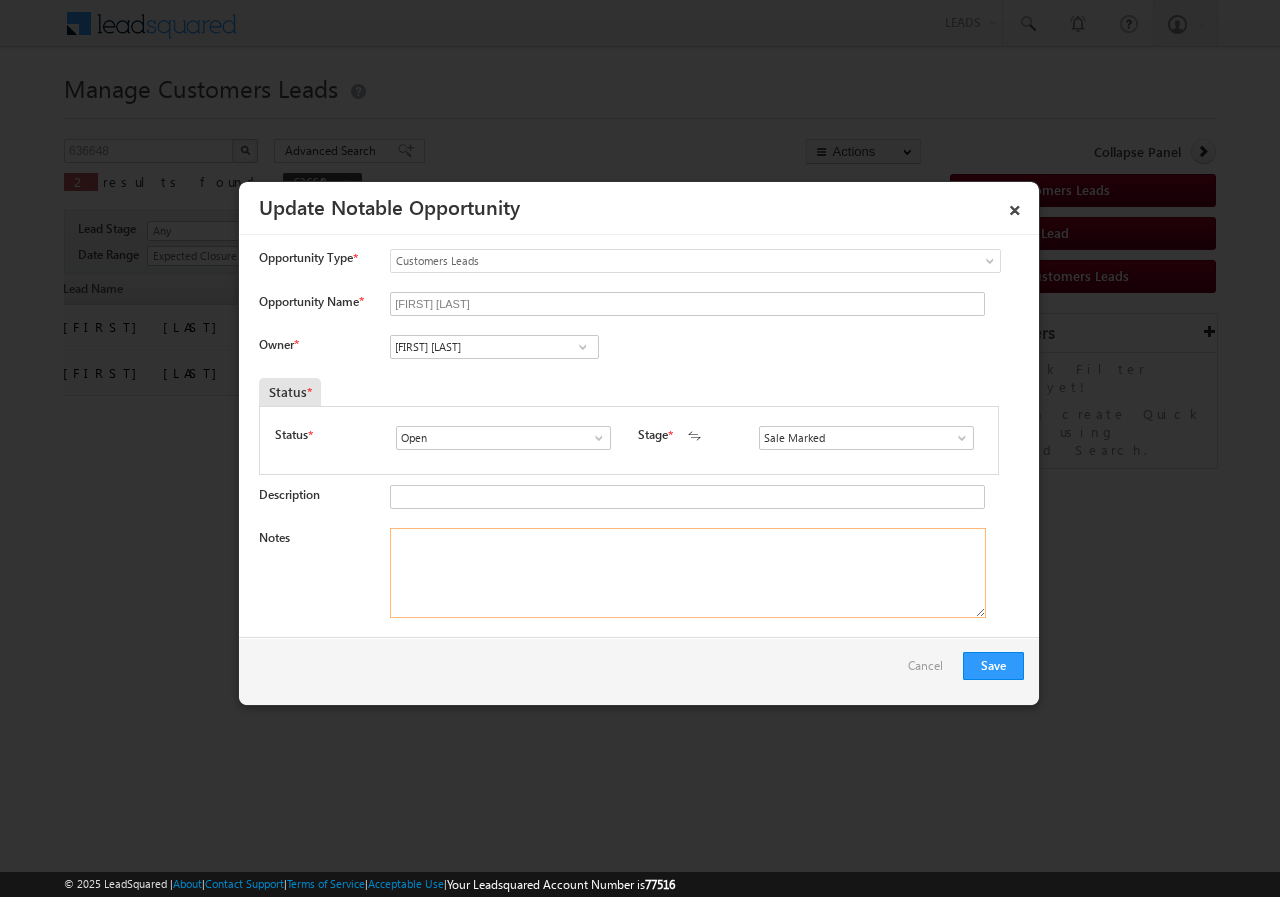 paste on "636648//VB_Know_More// Akshay Singh Sisodiya// 9098945373// BT+TOPUP//LOAN REQ-15L// SALARY -30800//CIBIL-679// CO-APP- WIFE- SELF EMP- 15K//CIBIL-724// 451666- BARWANI// Cx IS READY TO MEET RM TOMORROW" 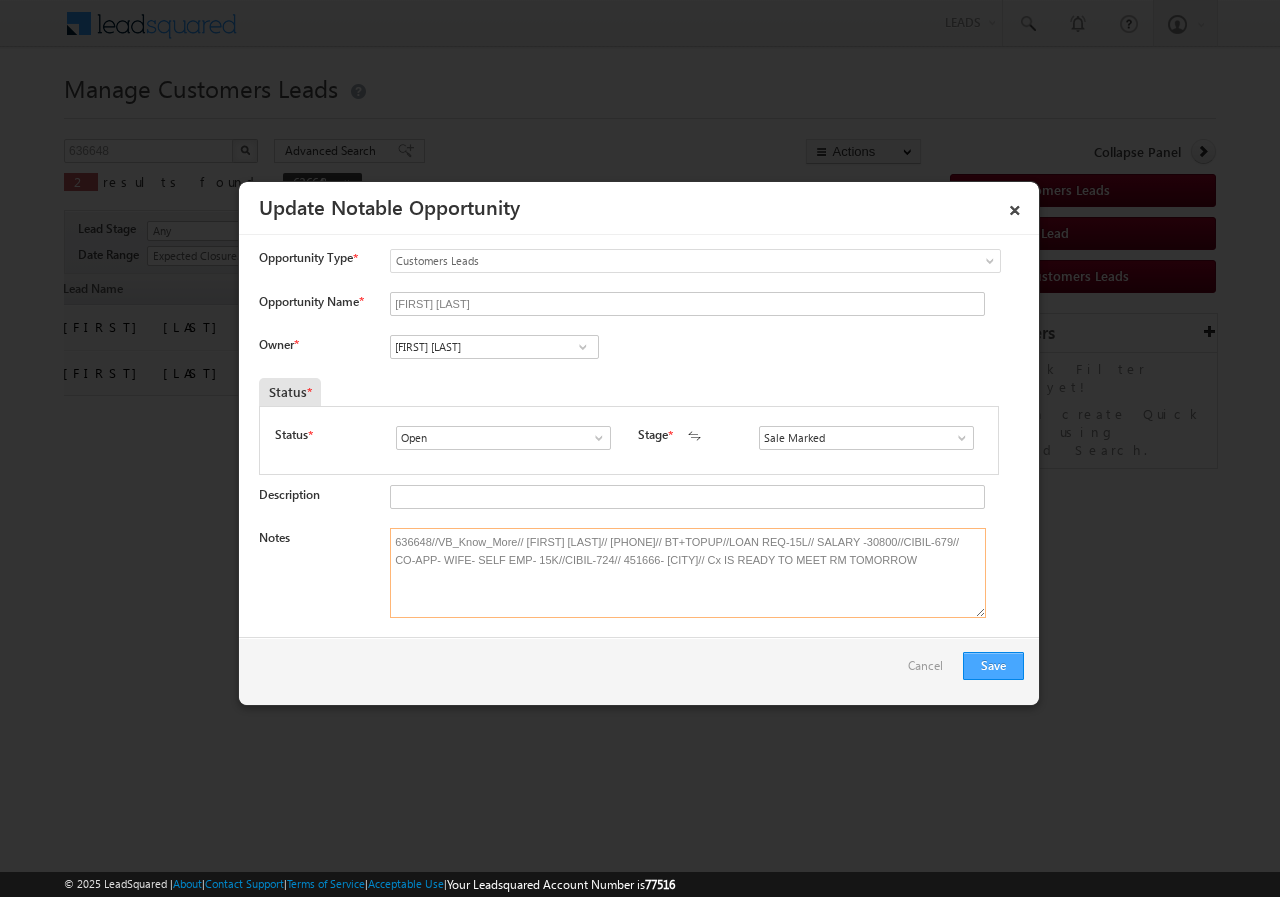 type on "636648//VB_Know_More// Akshay Singh Sisodiya// 9098945373// BT+TOPUP//LOAN REQ-15L// SALARY -30800//CIBIL-679// CO-APP- WIFE- SELF EMP- 15K//CIBIL-724// 451666- BARWANI// Cx IS READY TO MEET RM TOMORROW" 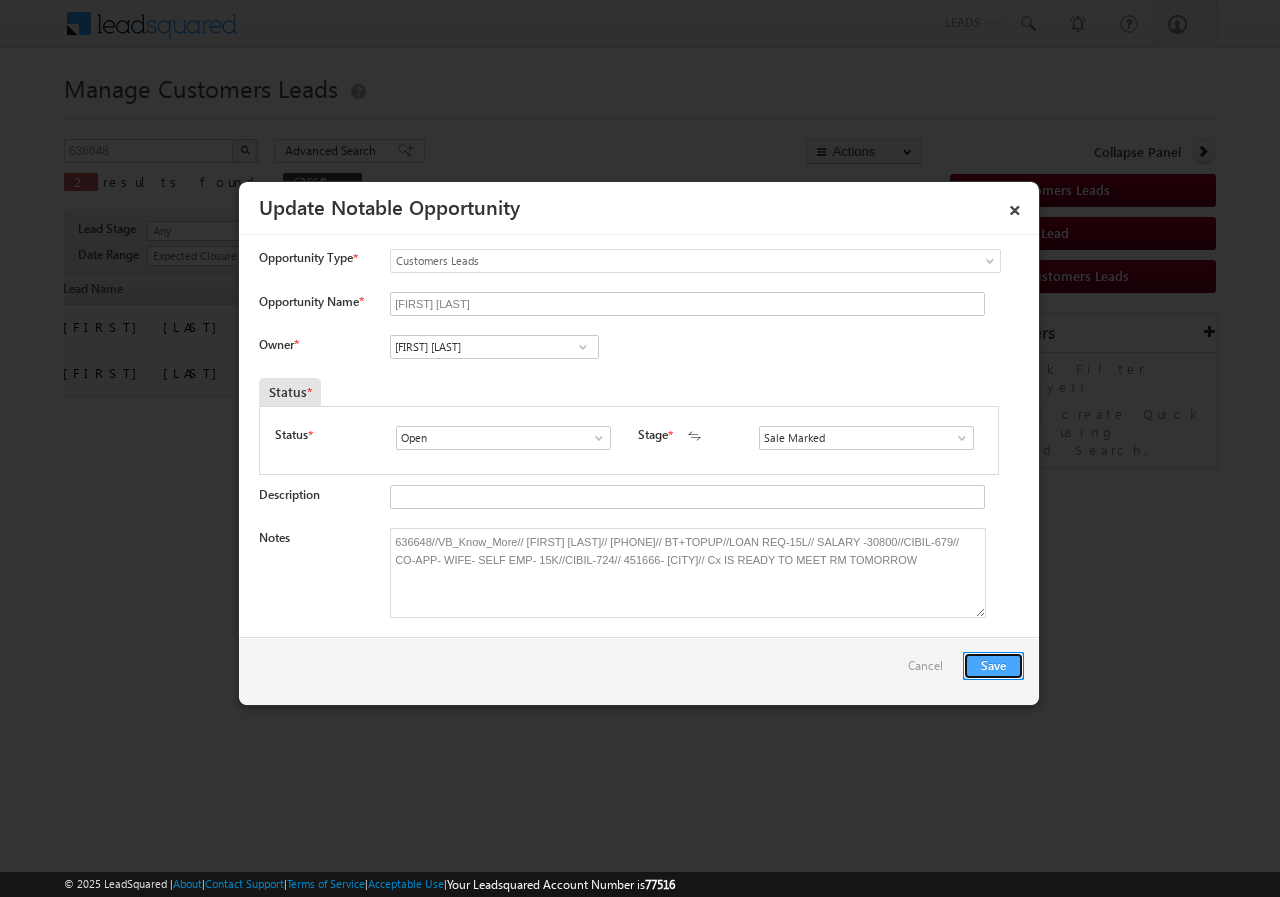 click on "Save" at bounding box center [993, 666] 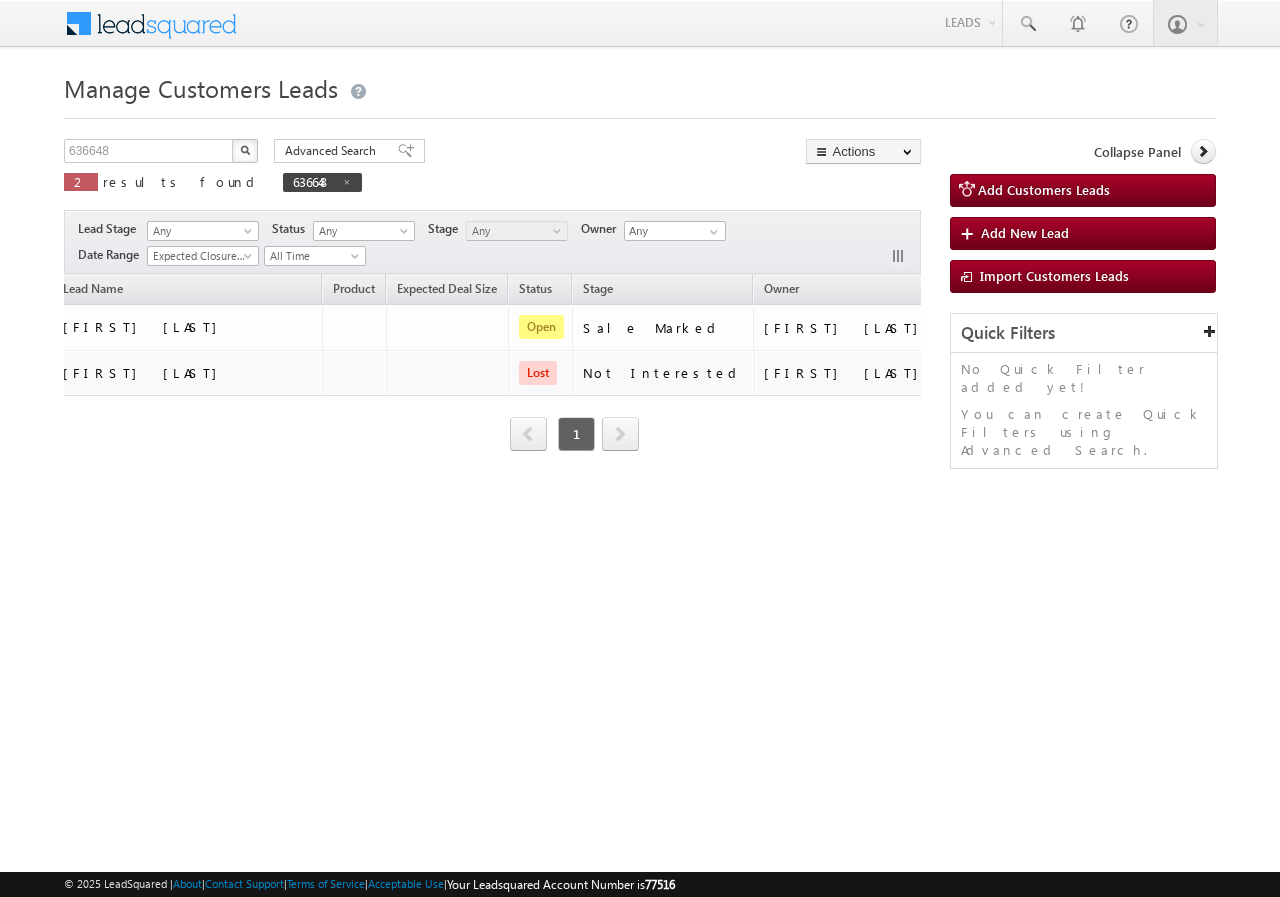 scroll, scrollTop: 0, scrollLeft: 0, axis: both 